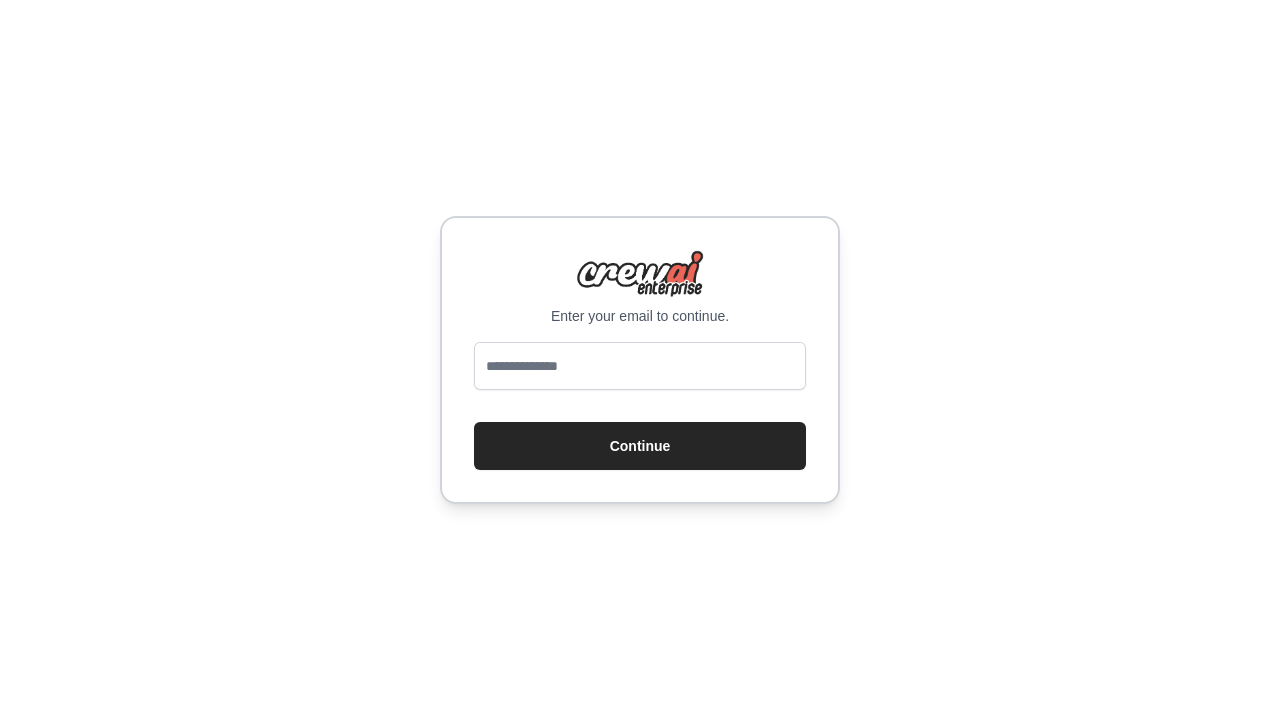 scroll, scrollTop: 0, scrollLeft: 0, axis: both 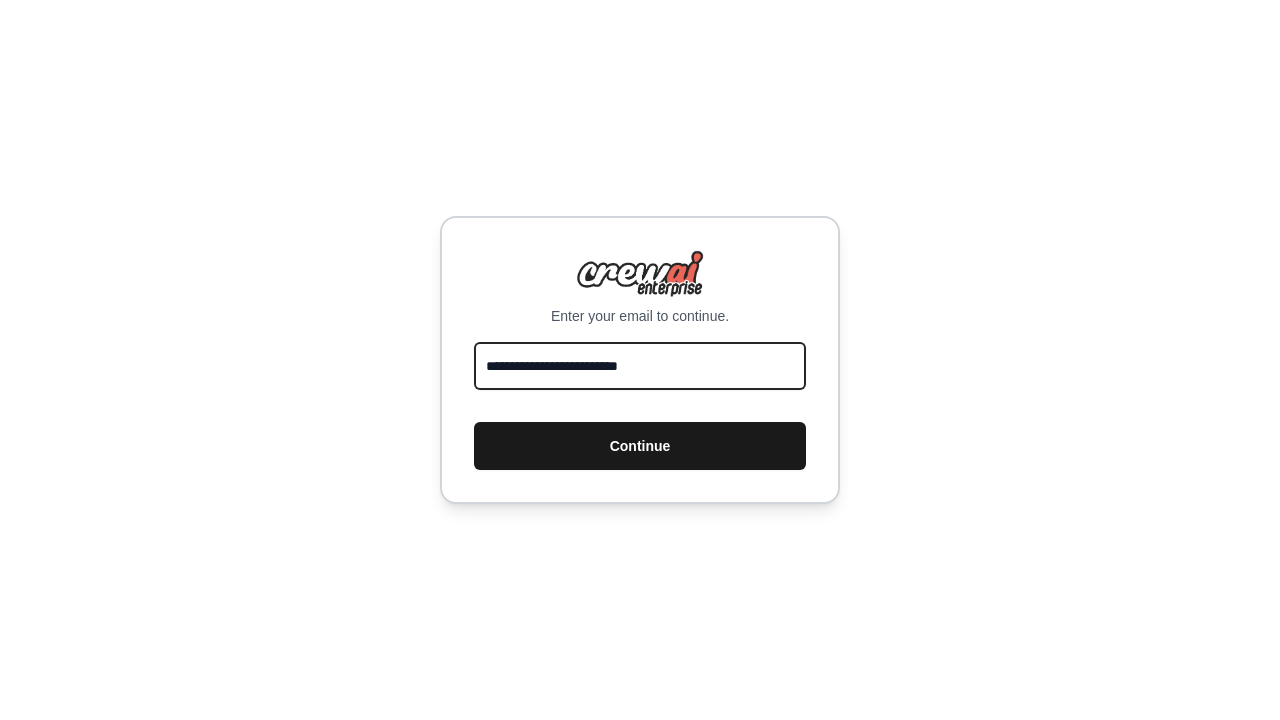 type on "**********" 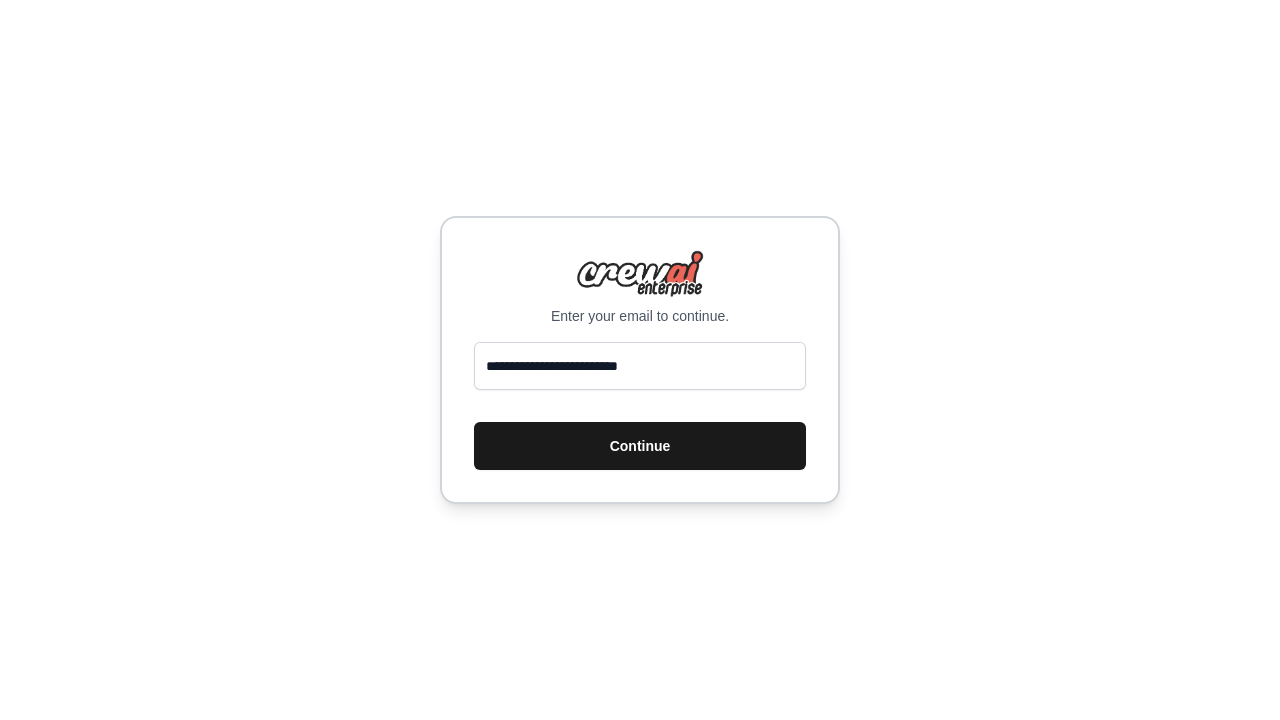 click on "Continue" at bounding box center (640, 446) 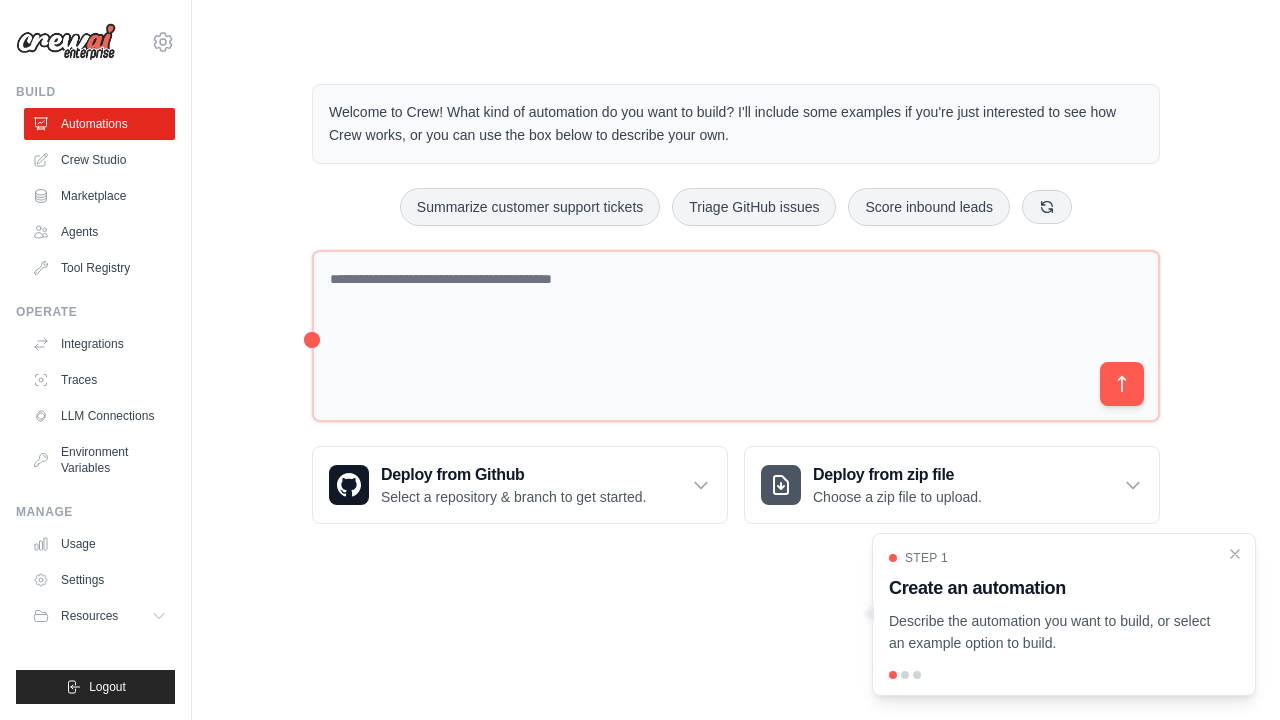 scroll, scrollTop: 0, scrollLeft: 0, axis: both 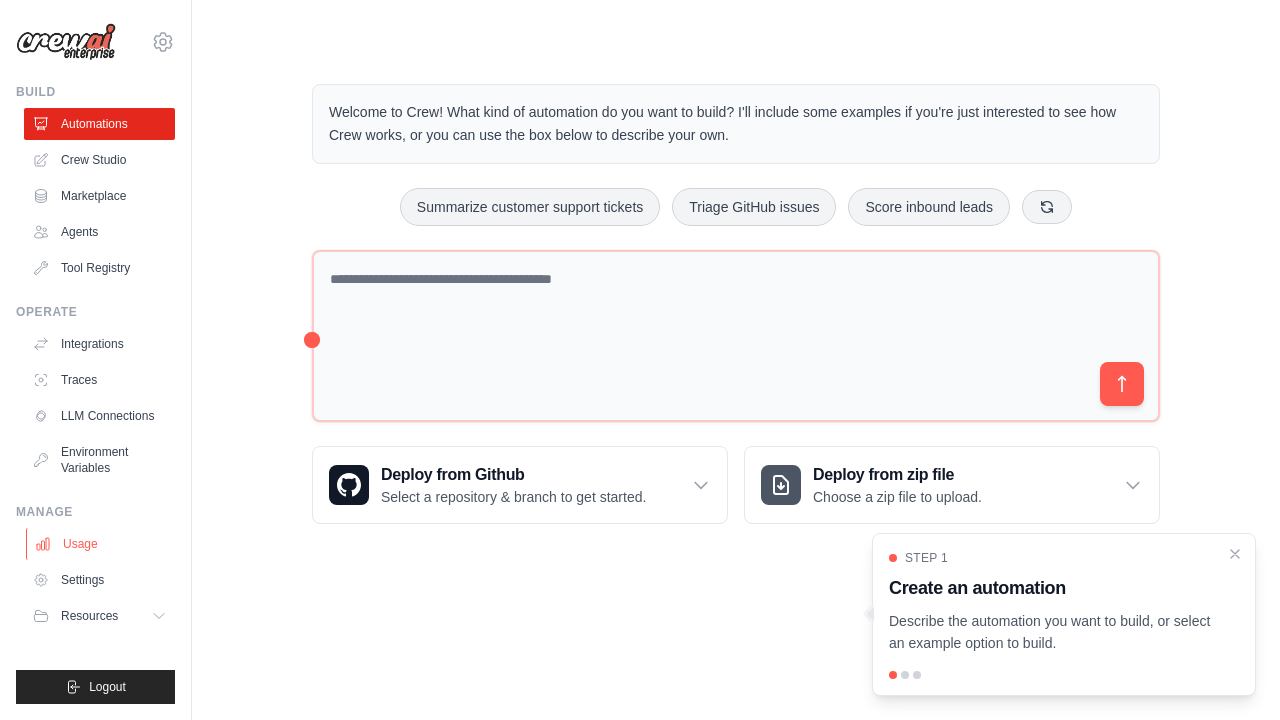 click on "Usage" at bounding box center [101, 544] 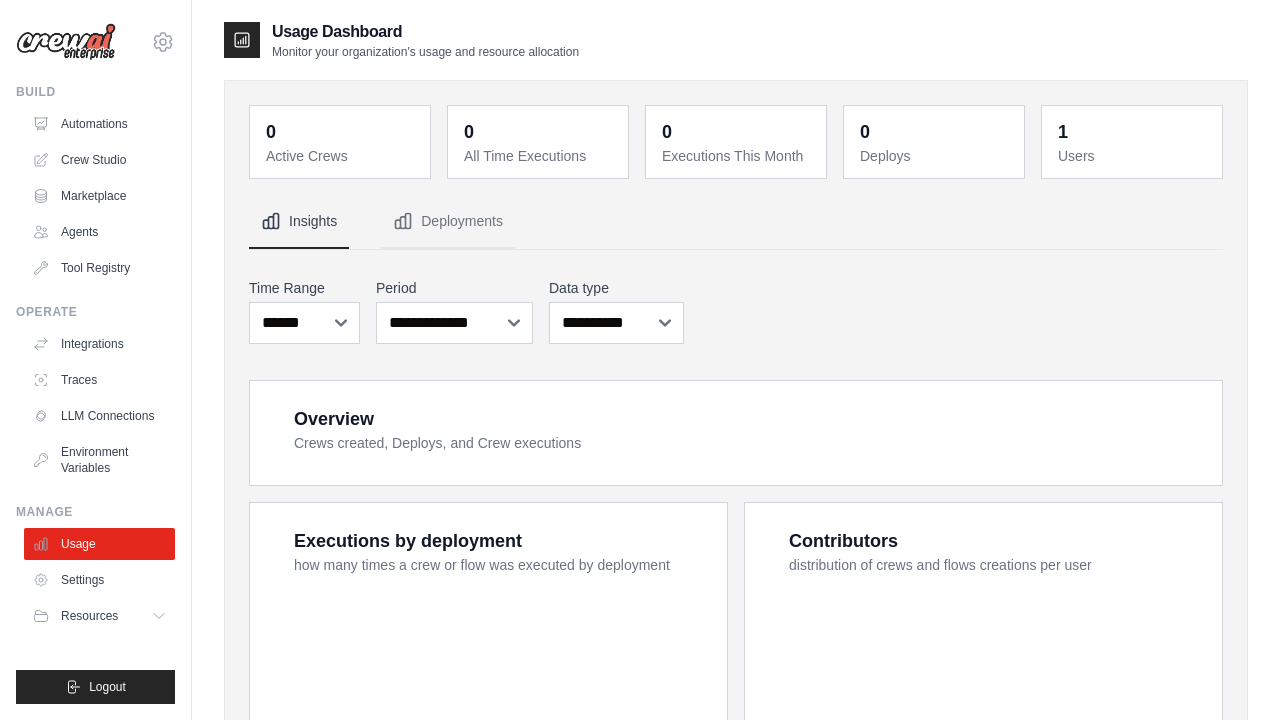 click on "Usage" at bounding box center [99, 544] 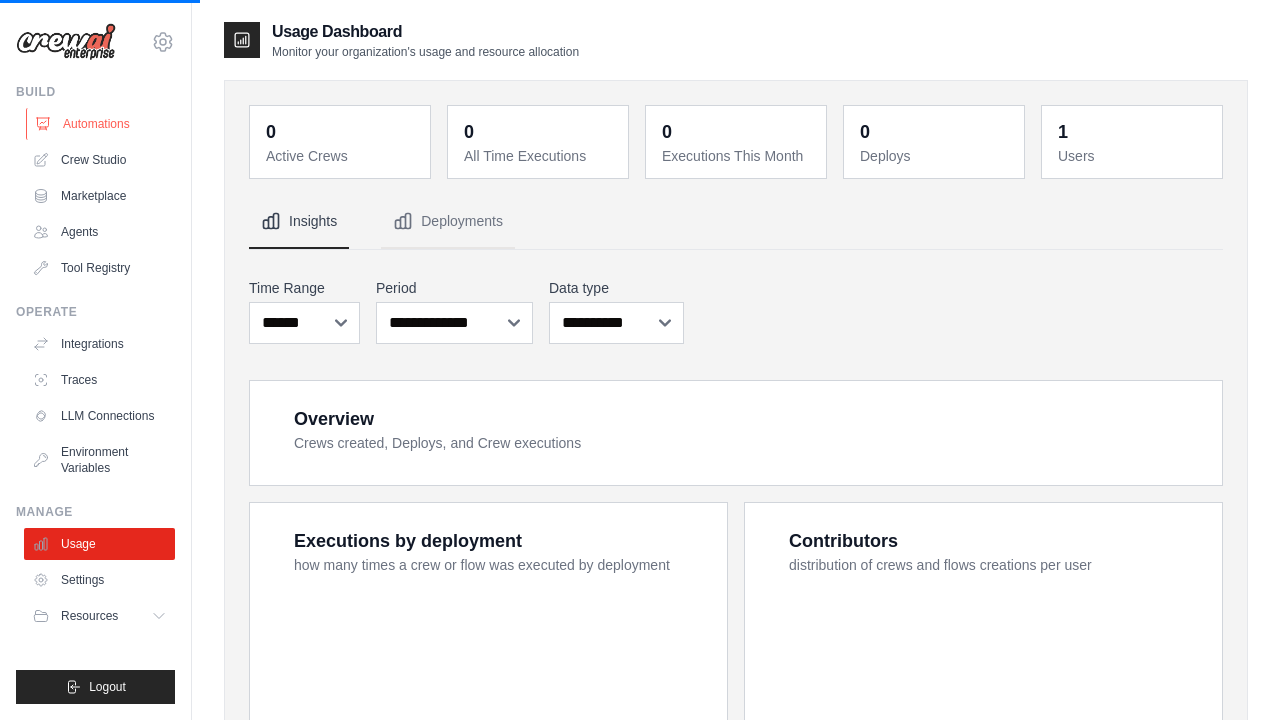 click on "Automations" at bounding box center (101, 124) 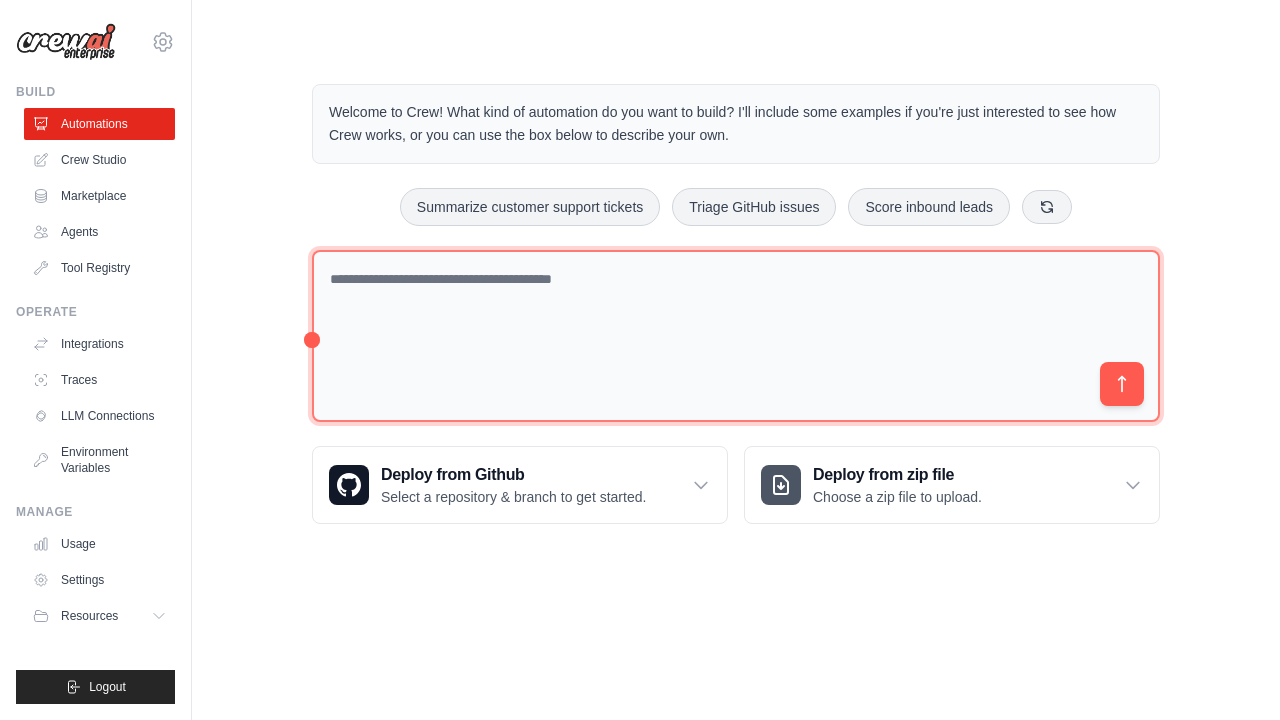 click at bounding box center [736, 336] 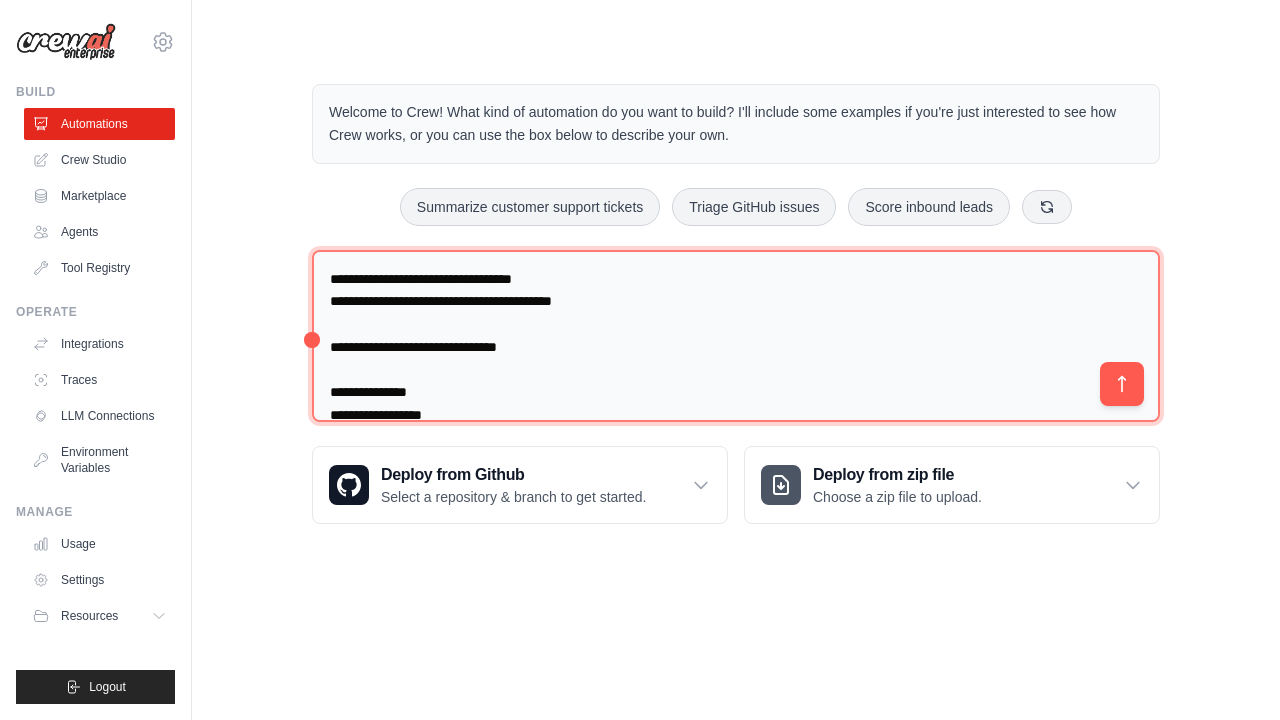 scroll, scrollTop: 787, scrollLeft: 0, axis: vertical 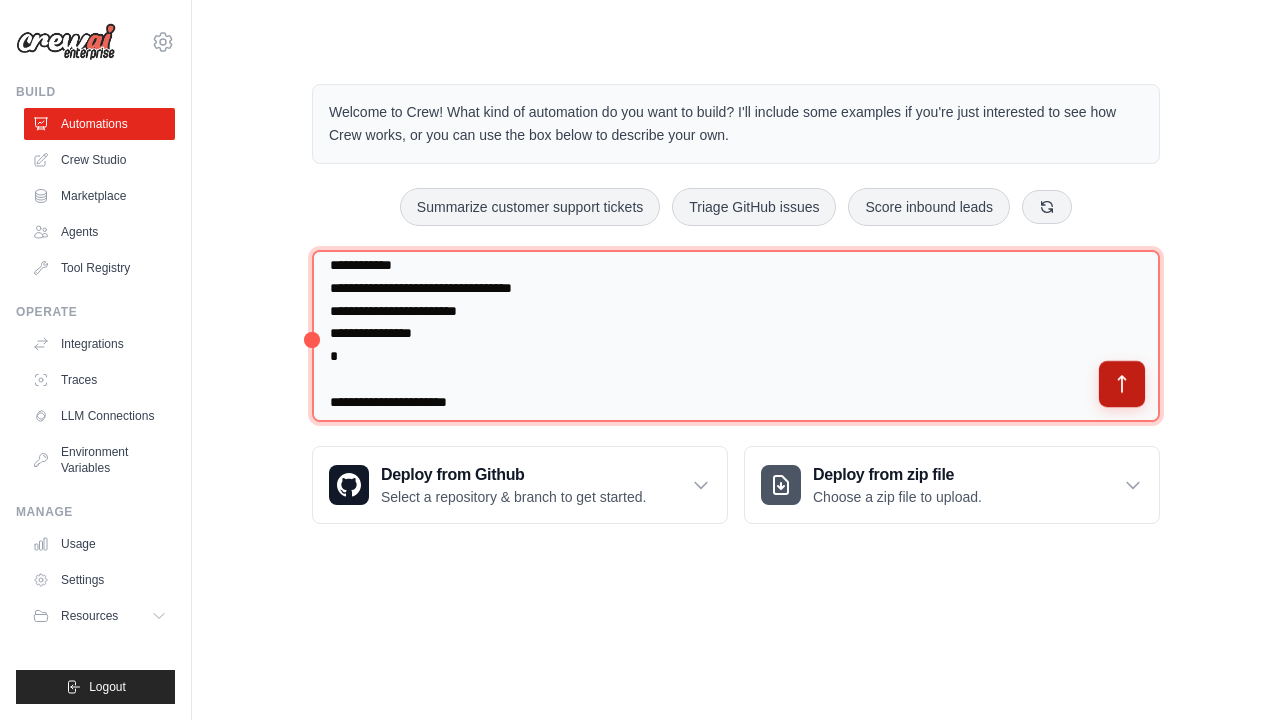 type on "**********" 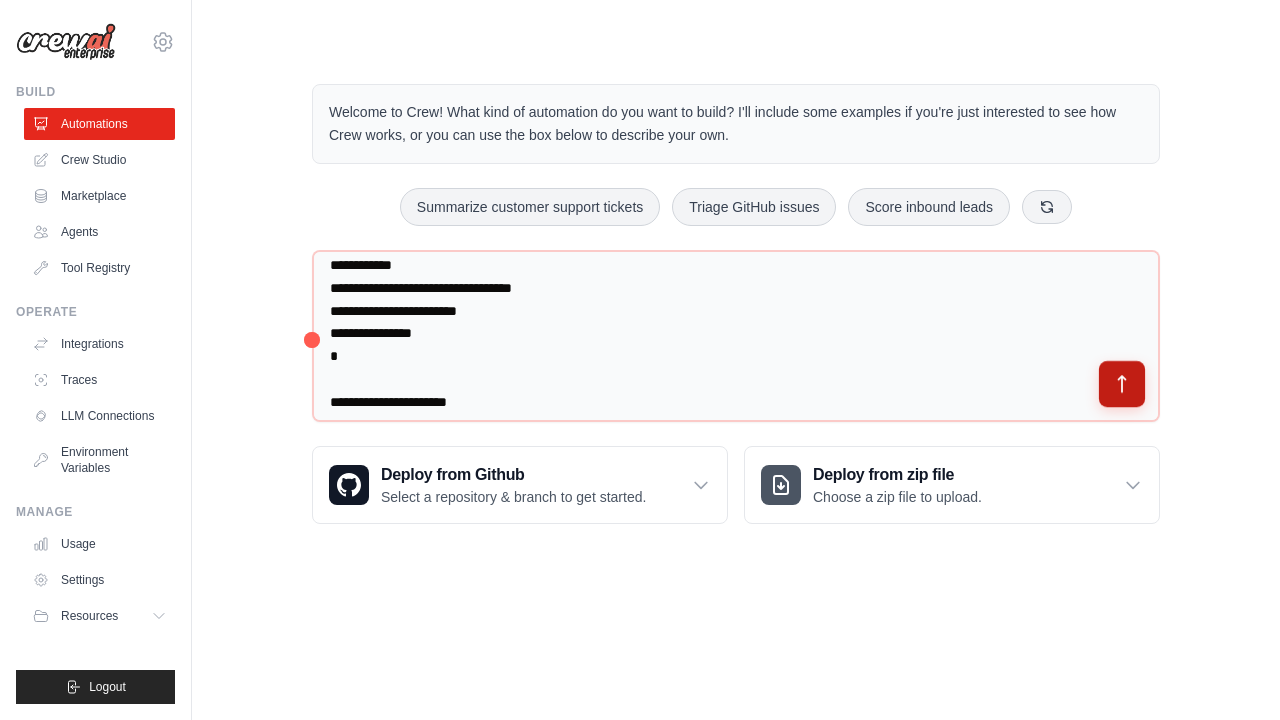 click 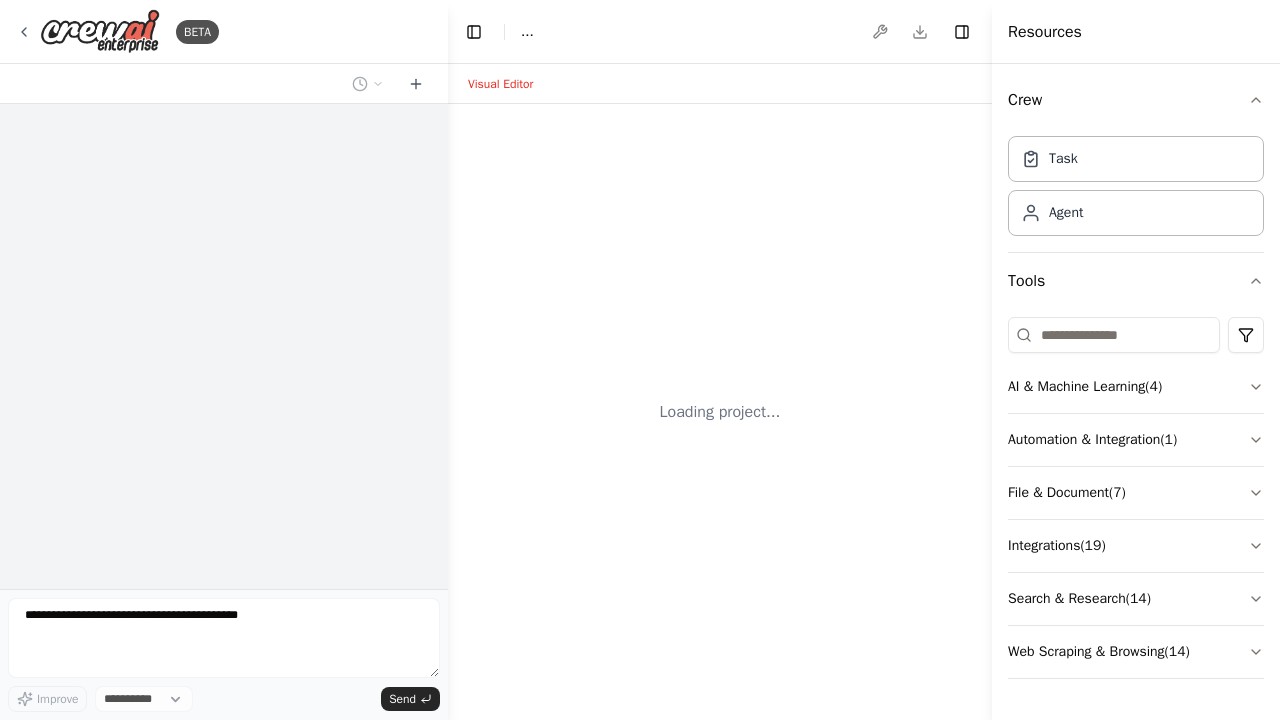 select on "****" 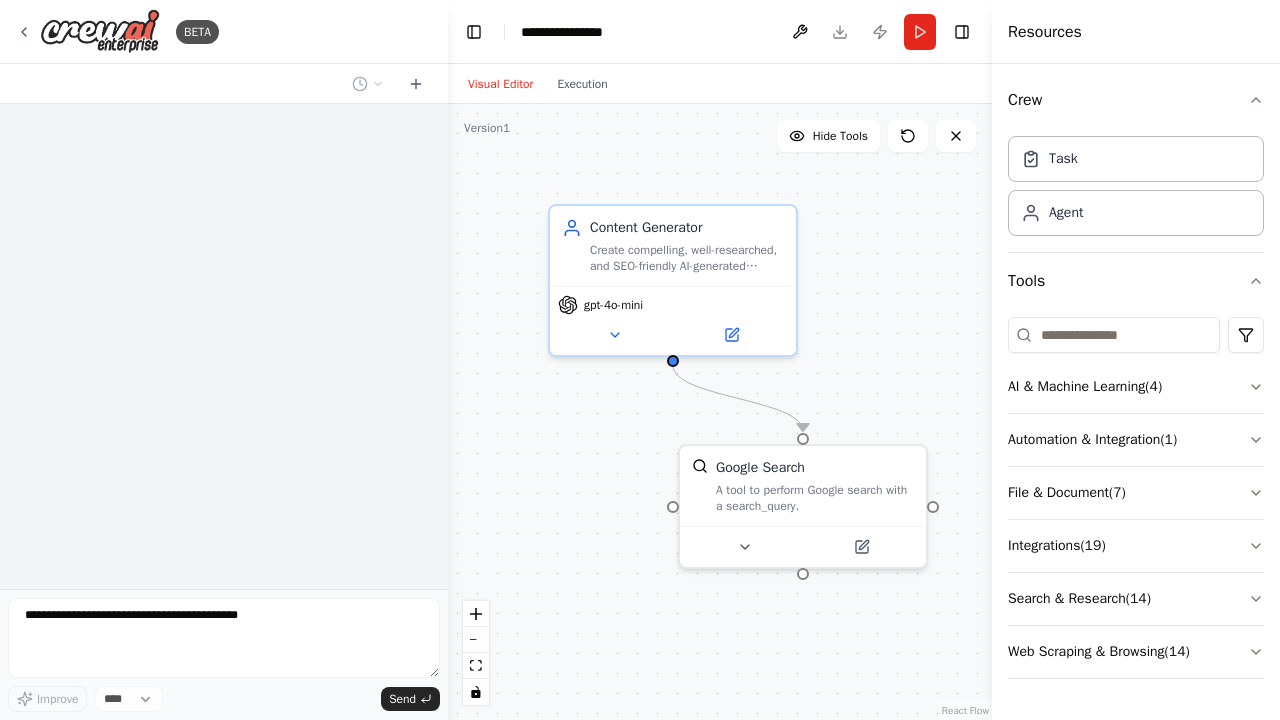 scroll, scrollTop: 0, scrollLeft: 0, axis: both 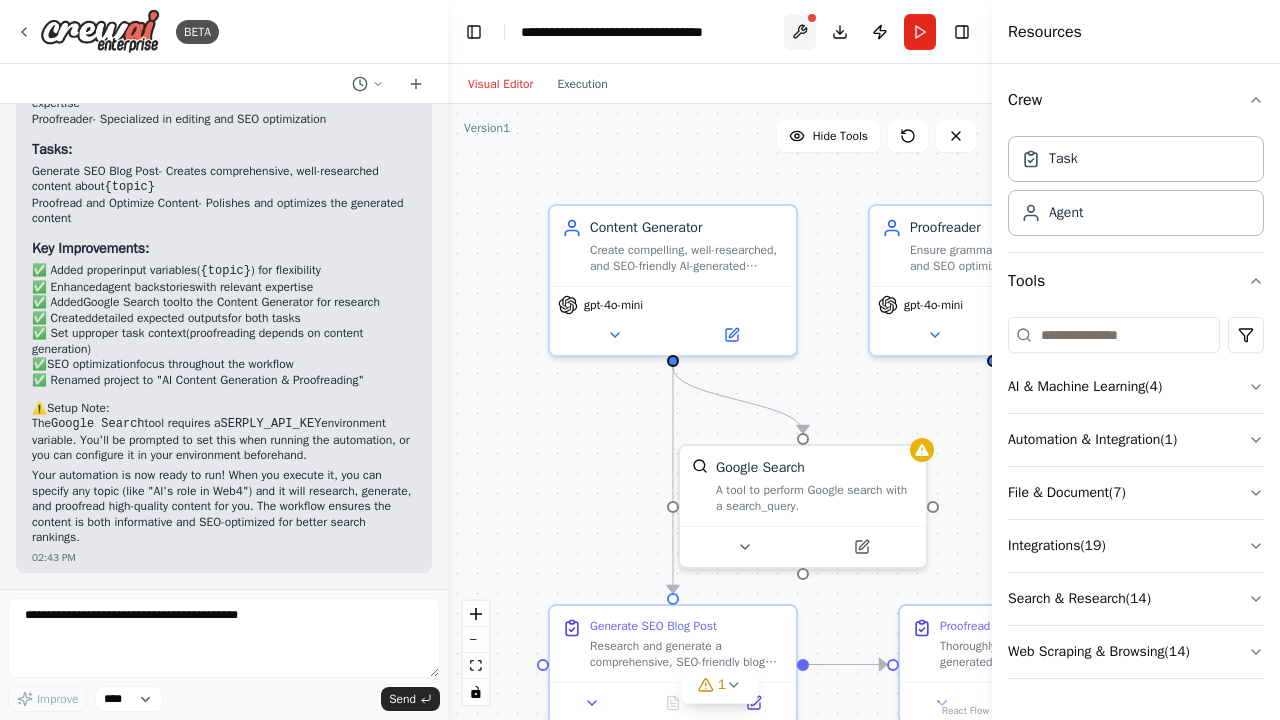 click at bounding box center [800, 32] 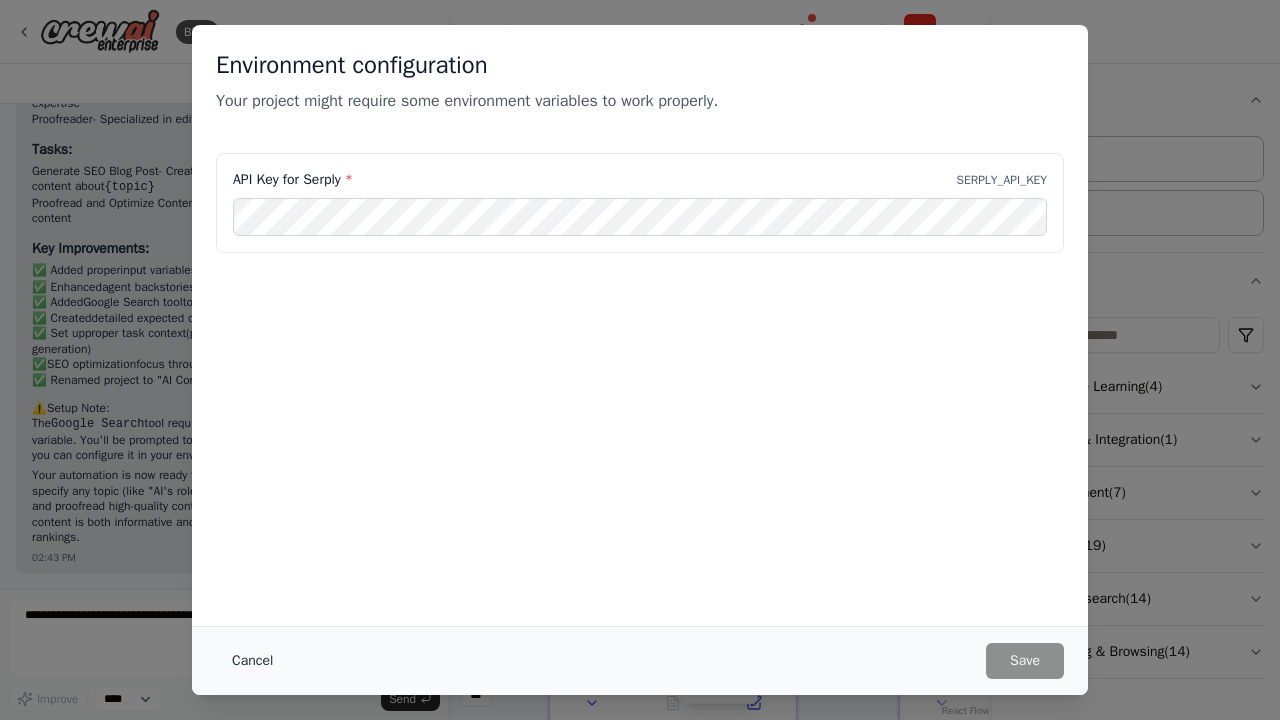 click on "Cancel" at bounding box center [252, 661] 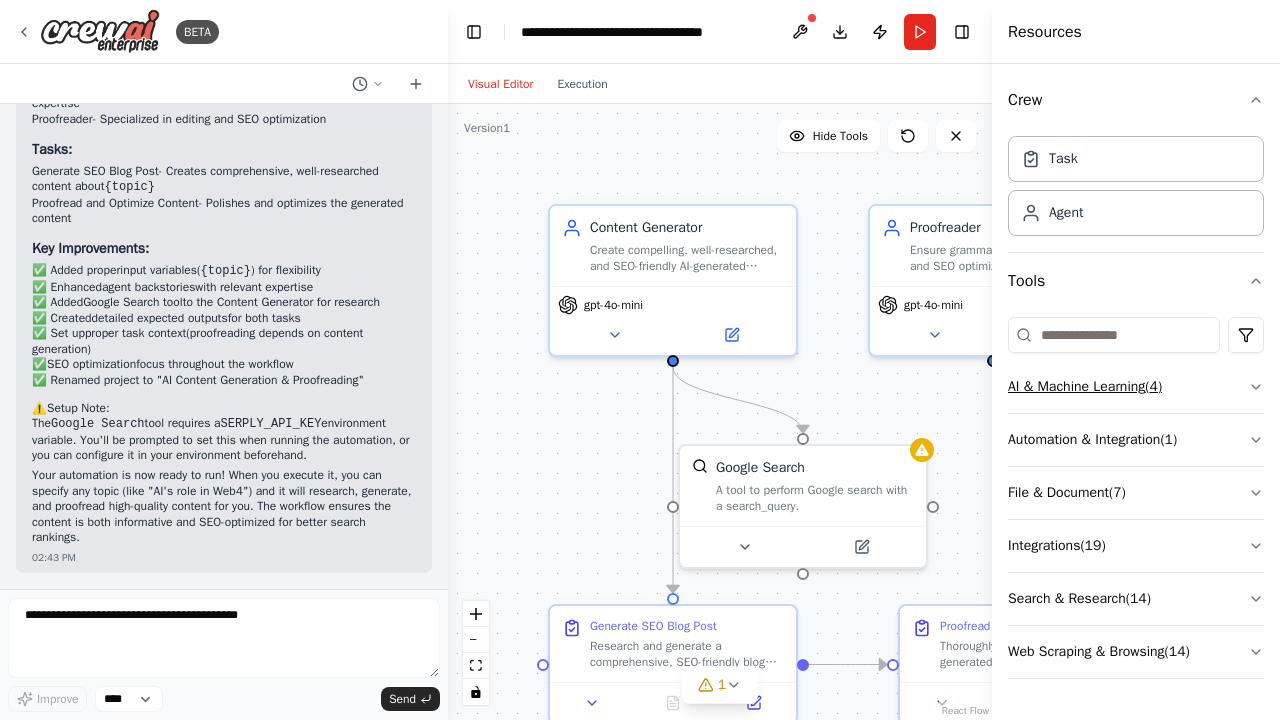 click on "AI & Machine Learning  ( 4 )" at bounding box center (1136, 387) 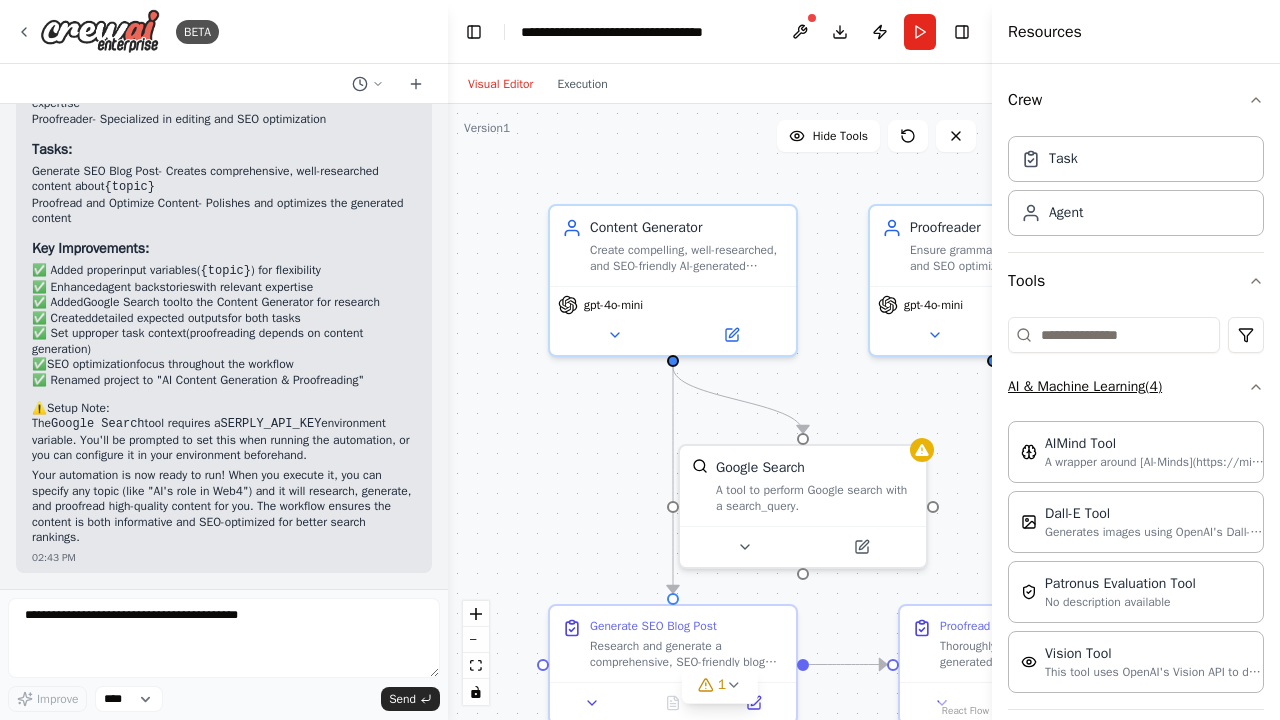 click on "AI & Machine Learning  ( 4 )" at bounding box center (1136, 387) 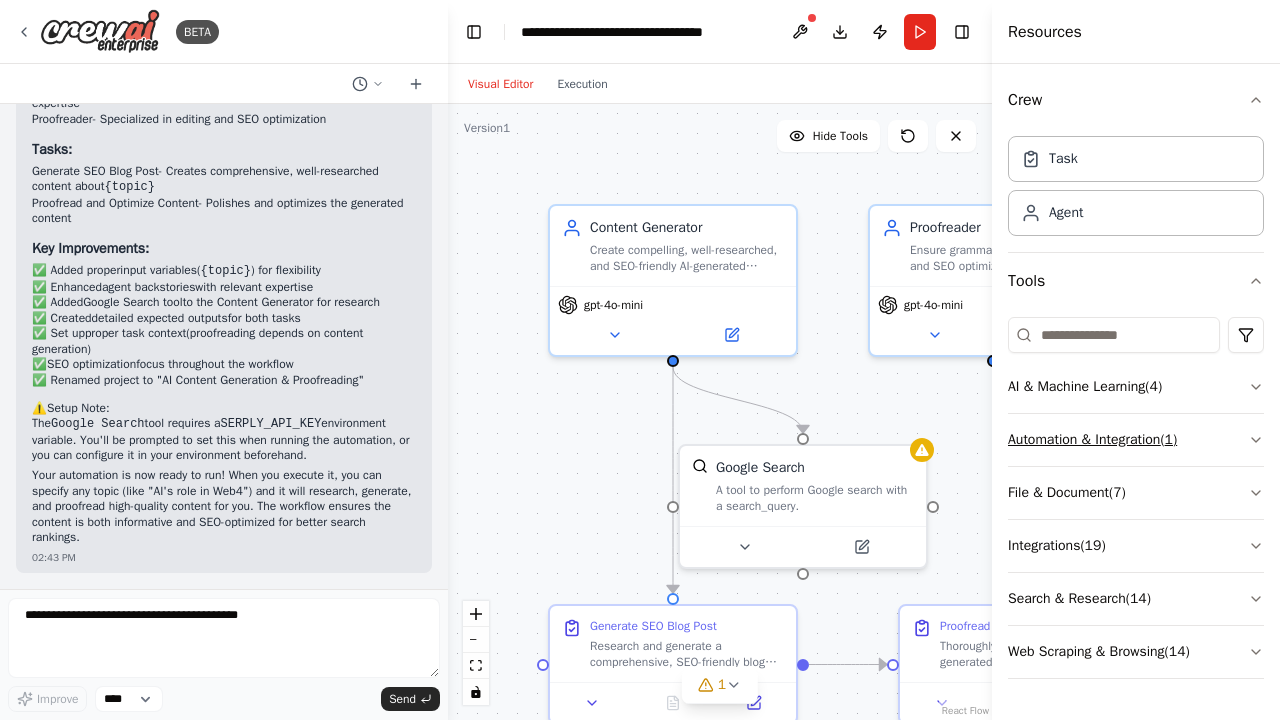 click on "Automation & Integration  ( 1 )" at bounding box center [1136, 440] 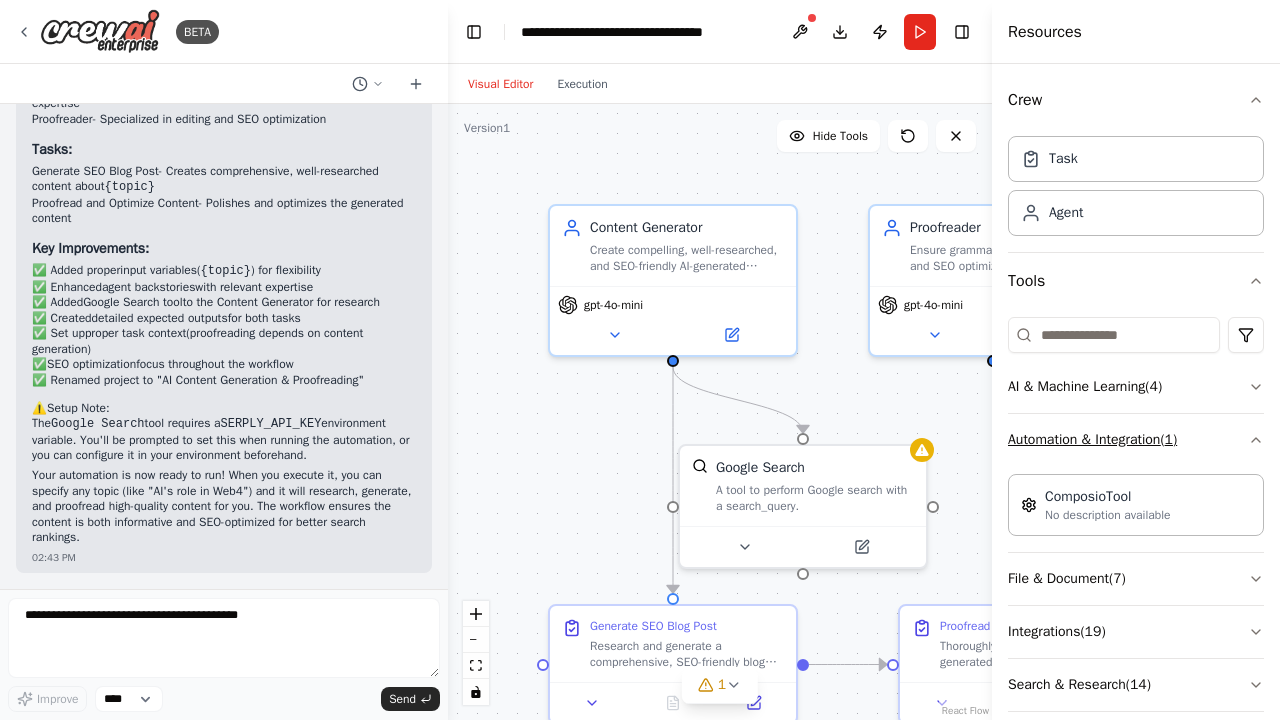 click on "Automation & Integration  ( 1 )" at bounding box center [1136, 440] 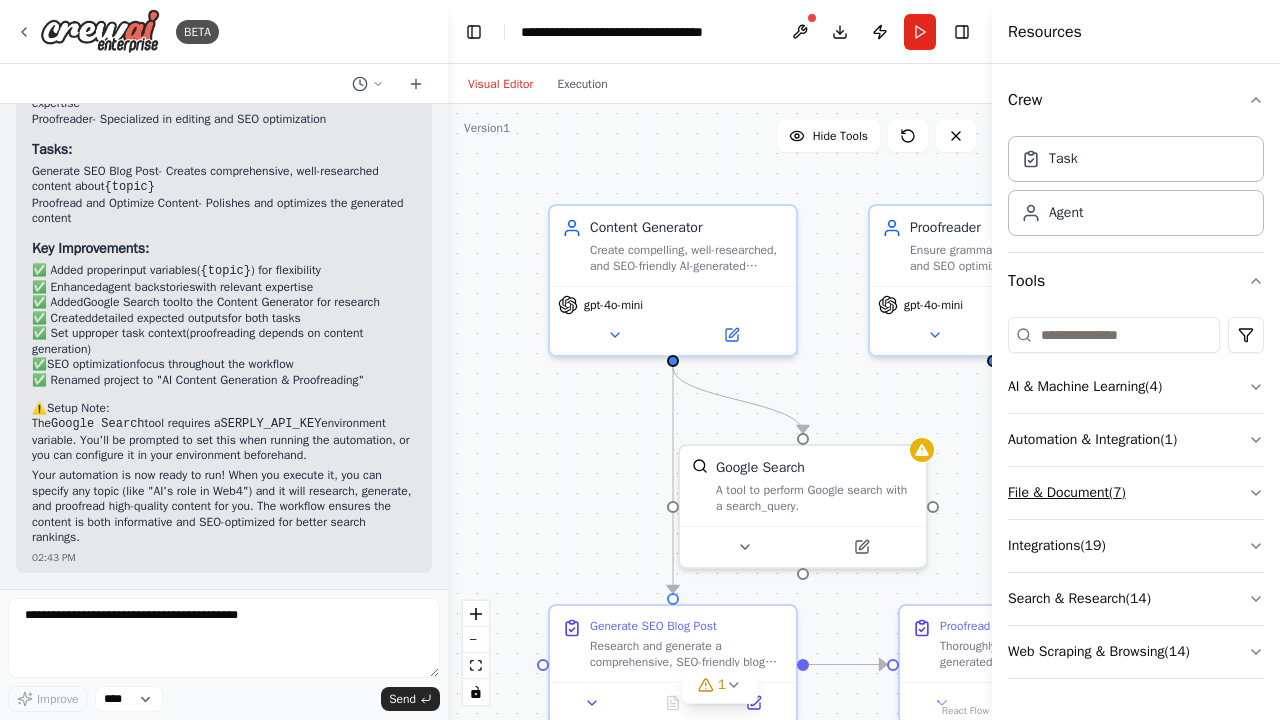 click on "File & Document  ( 7 )" at bounding box center [1136, 493] 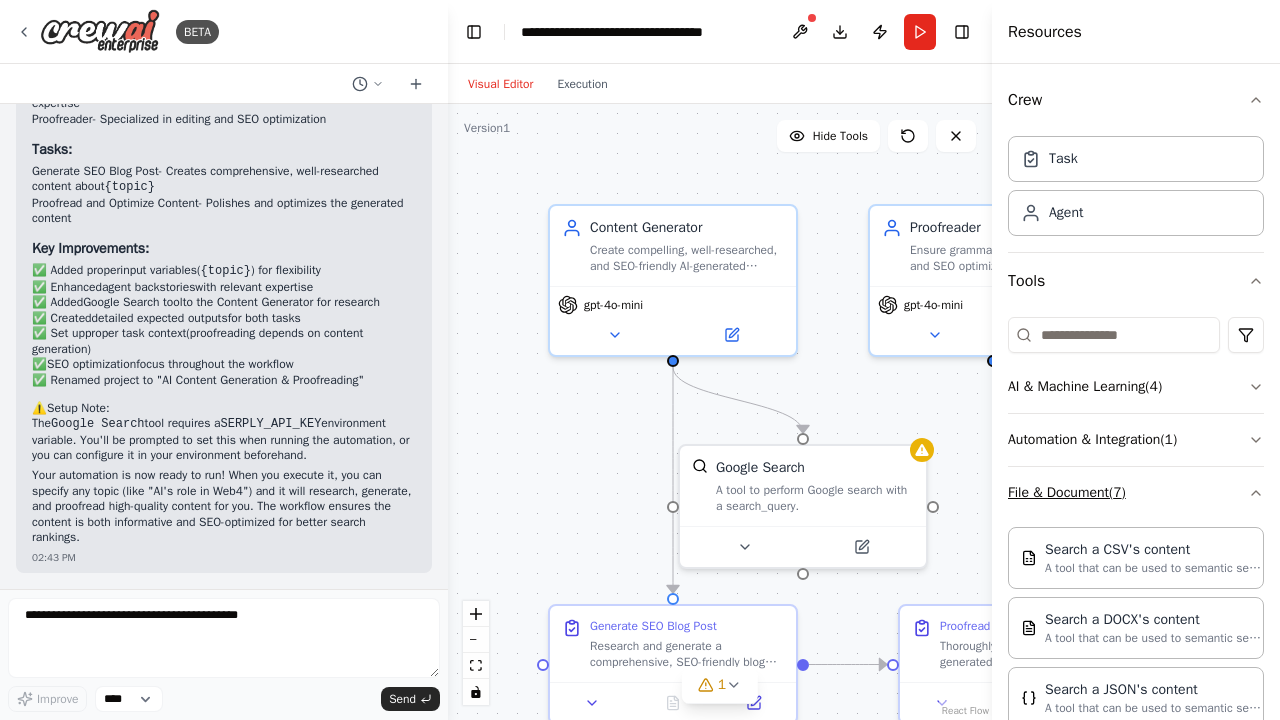 click on "File & Document  ( 7 )" at bounding box center (1136, 493) 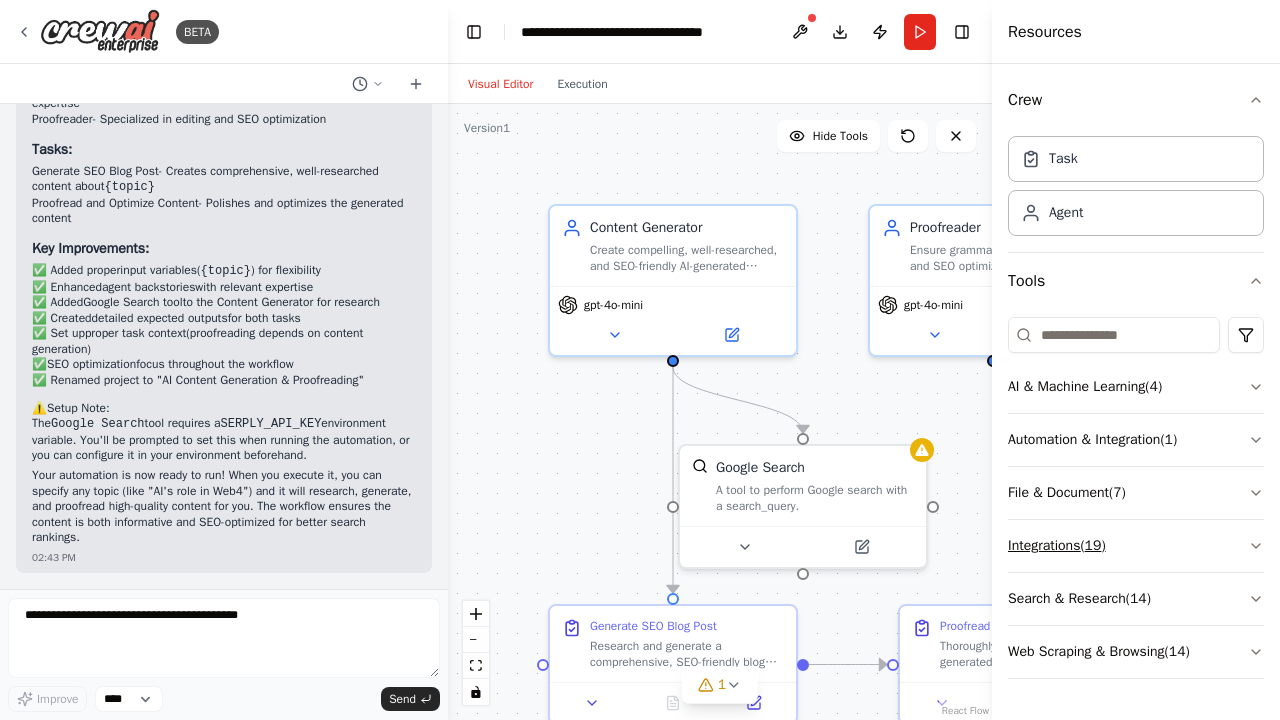 click on "Integrations  ( 19 )" at bounding box center [1136, 546] 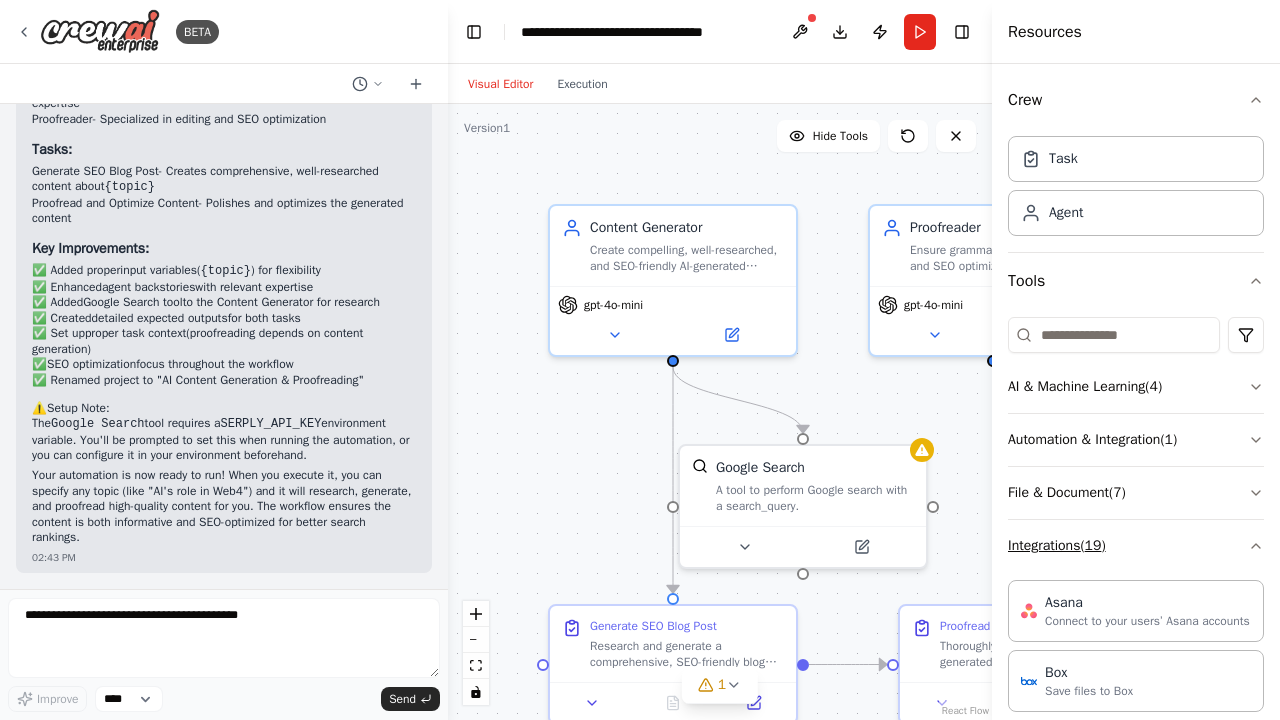 click on "Integrations  ( 19 )" at bounding box center (1136, 546) 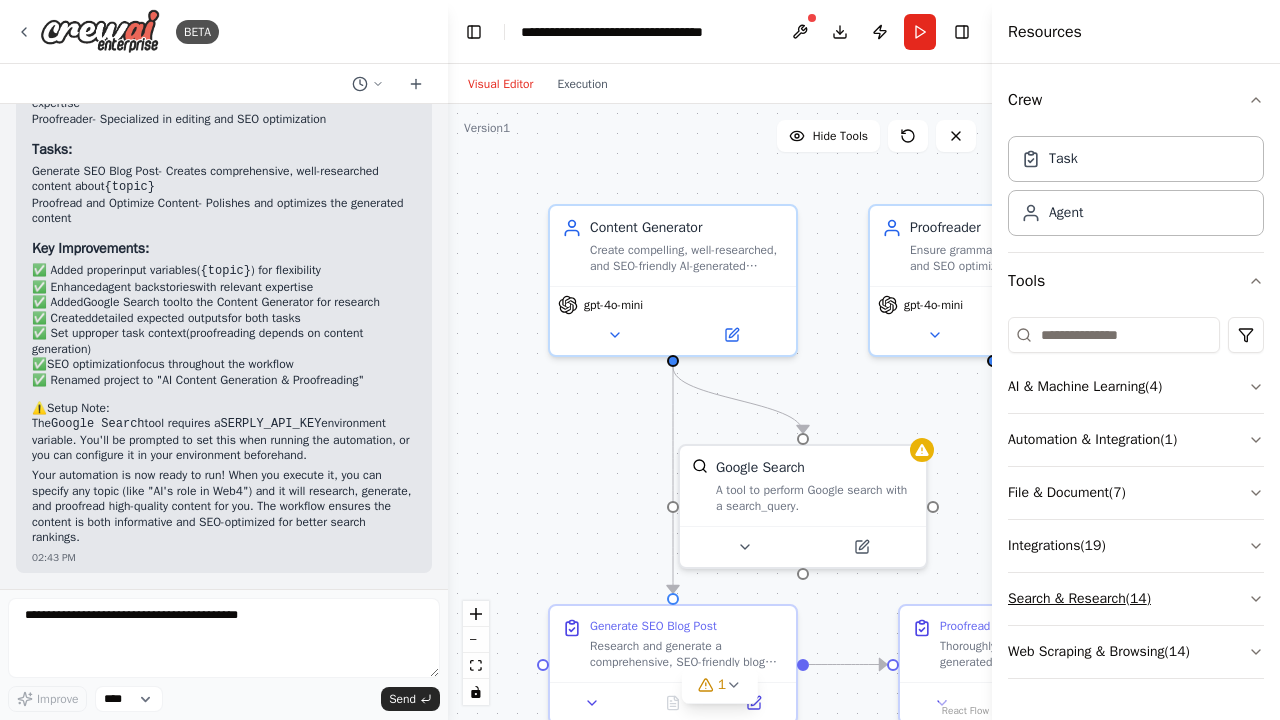 click on "Search & Research  ( 14 )" at bounding box center [1136, 599] 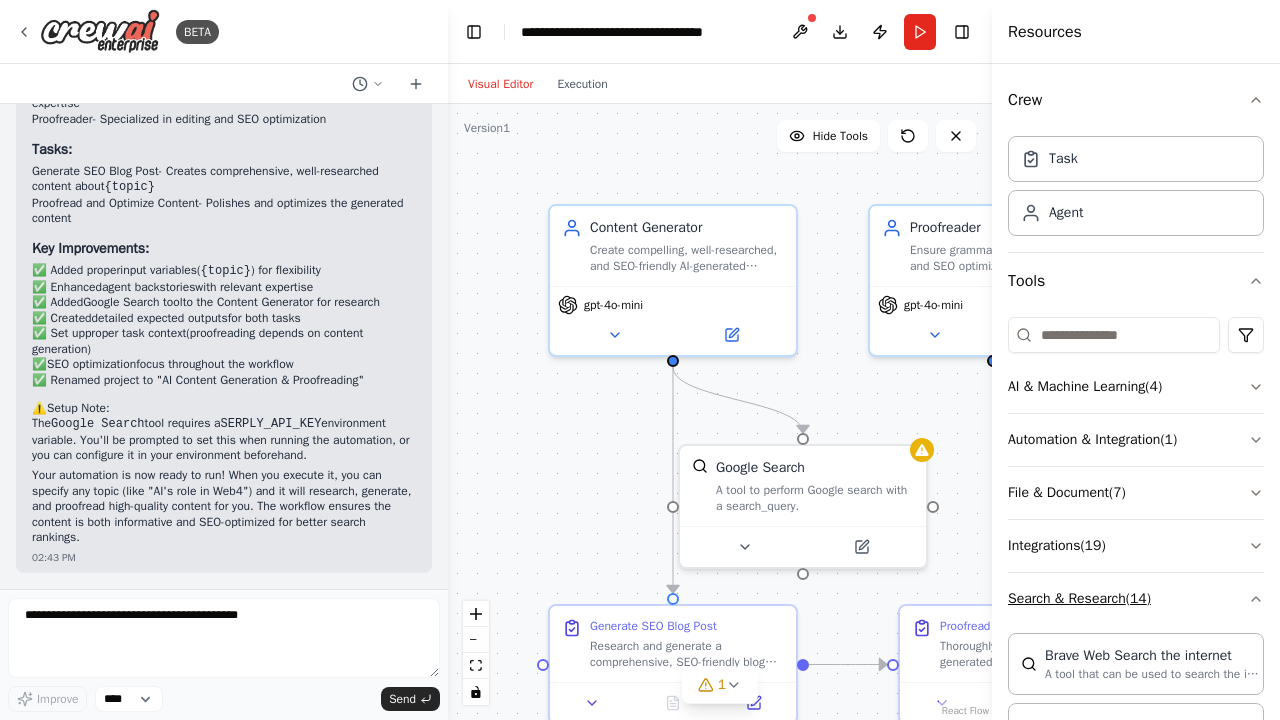 click on "Search & Research  ( 14 )" at bounding box center [1136, 599] 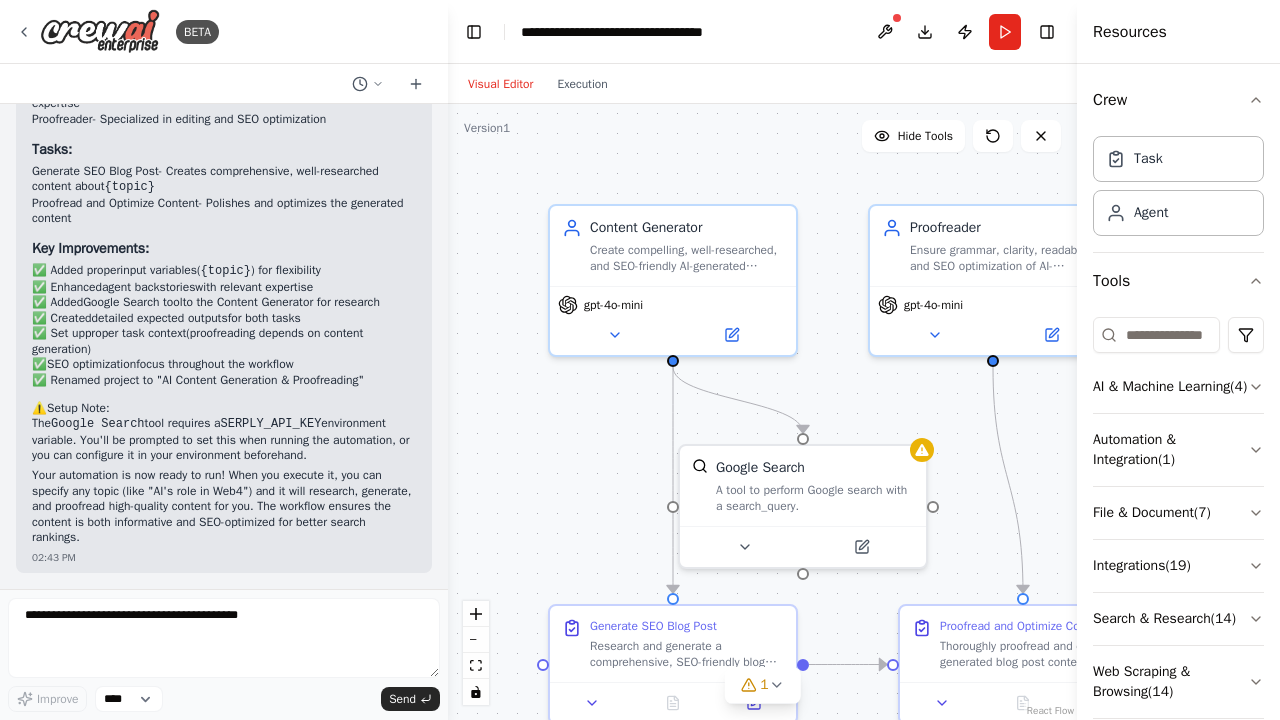 drag, startPoint x: 996, startPoint y: 46, endPoint x: 1180, endPoint y: 62, distance: 184.69434 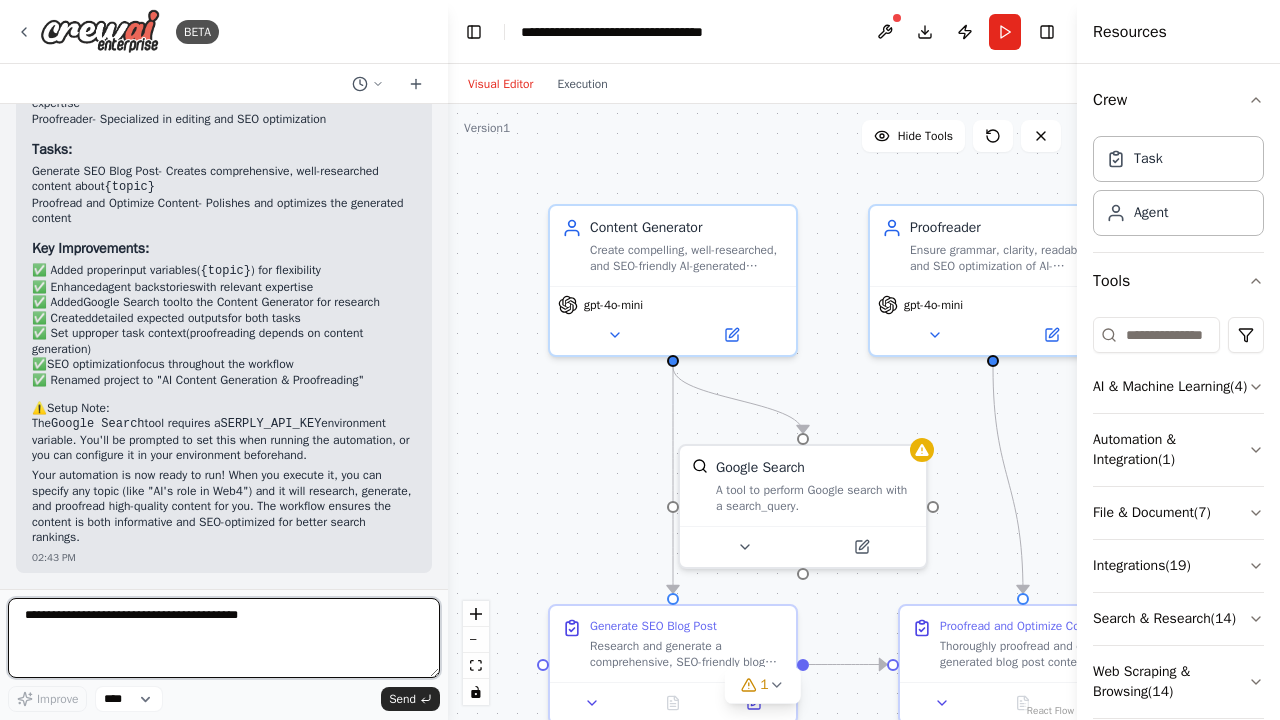 click at bounding box center (224, 638) 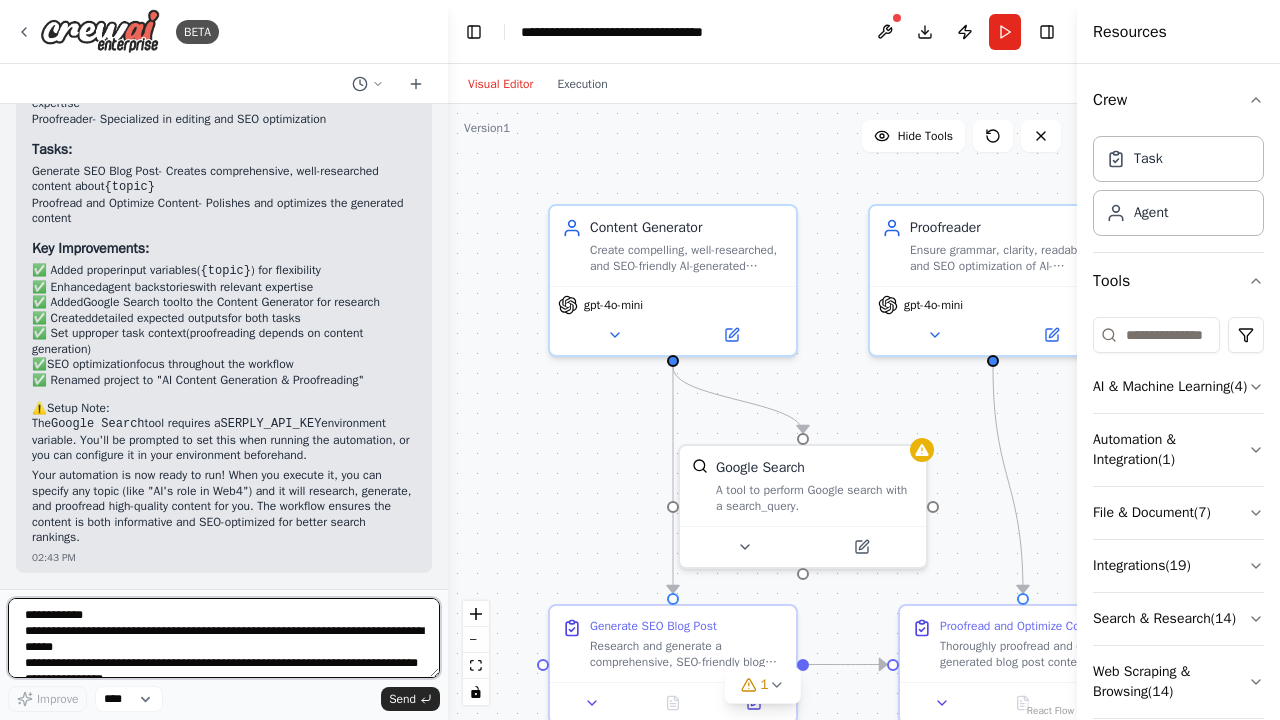 scroll, scrollTop: 50, scrollLeft: 0, axis: vertical 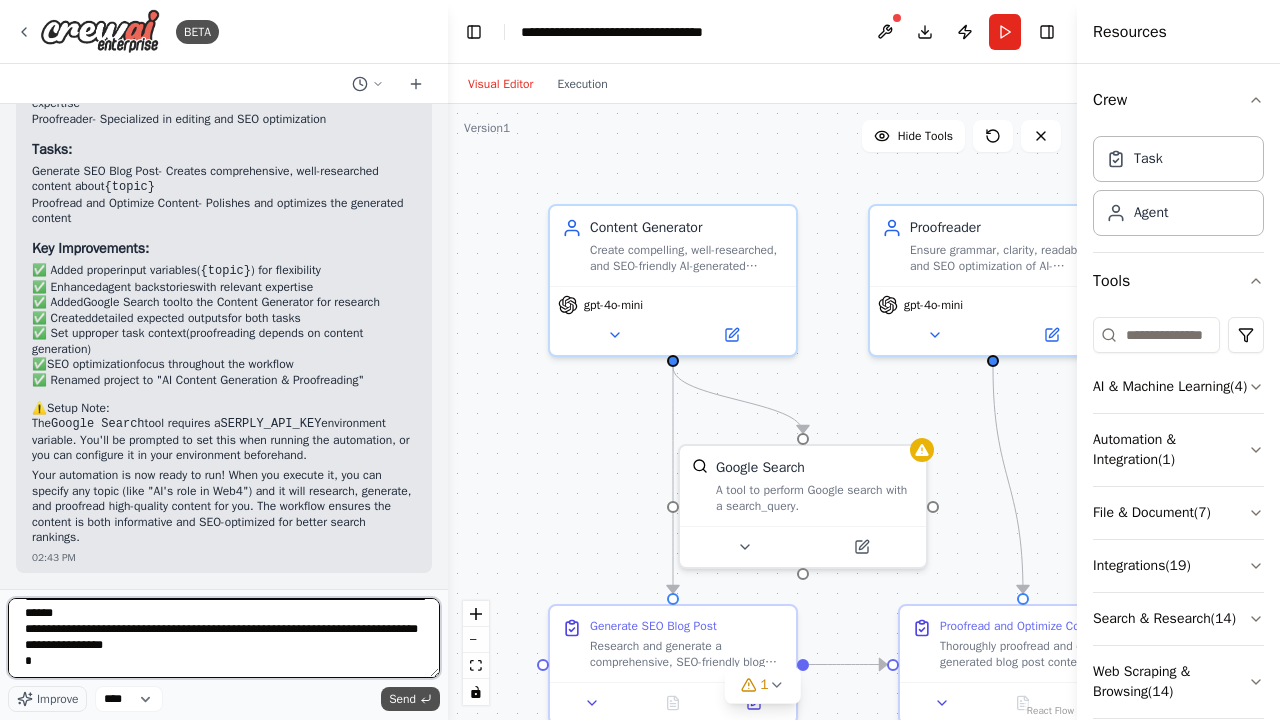 type on "**********" 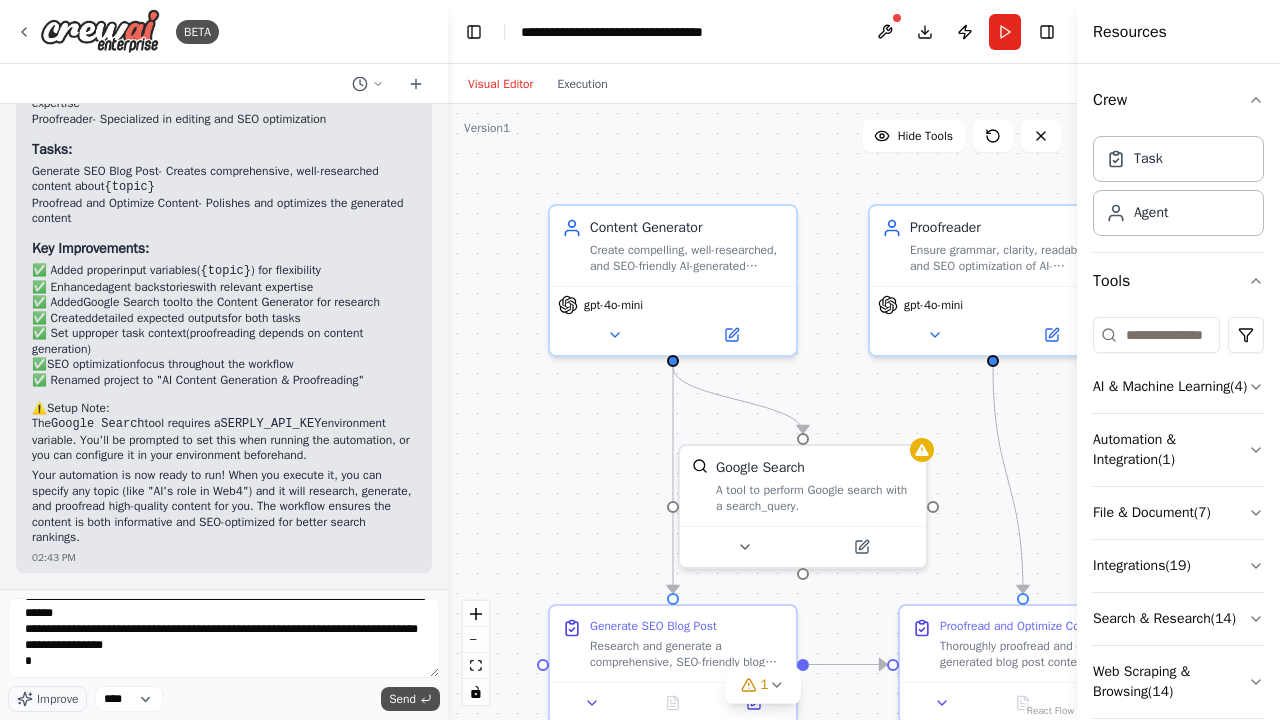 click on "Send" at bounding box center (402, 699) 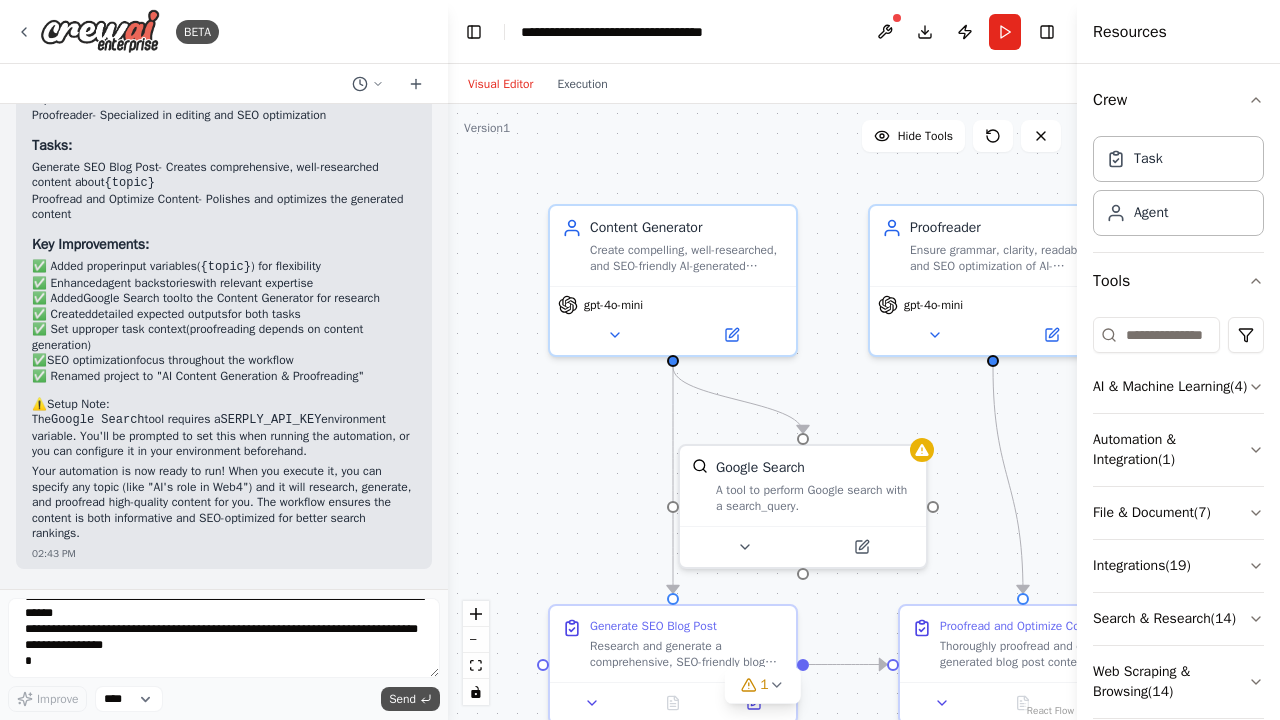 scroll, scrollTop: 0, scrollLeft: 0, axis: both 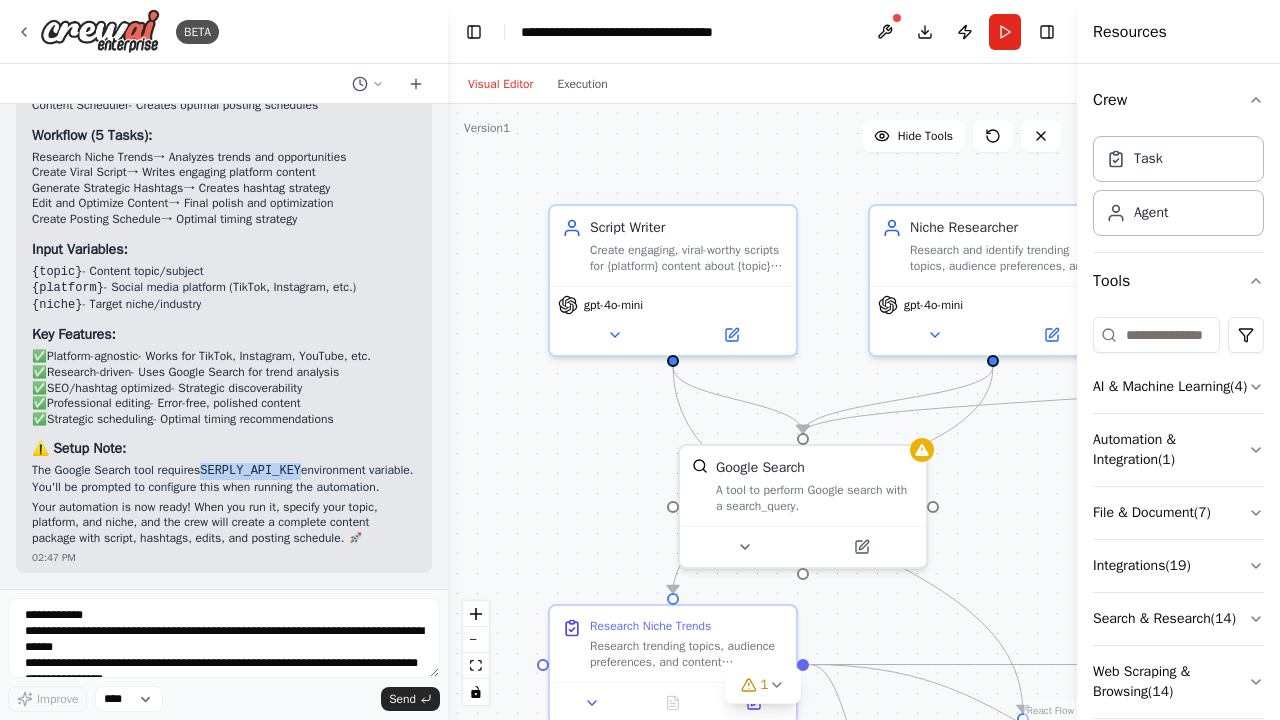 drag, startPoint x: 213, startPoint y: 454, endPoint x: 321, endPoint y: 459, distance: 108.11568 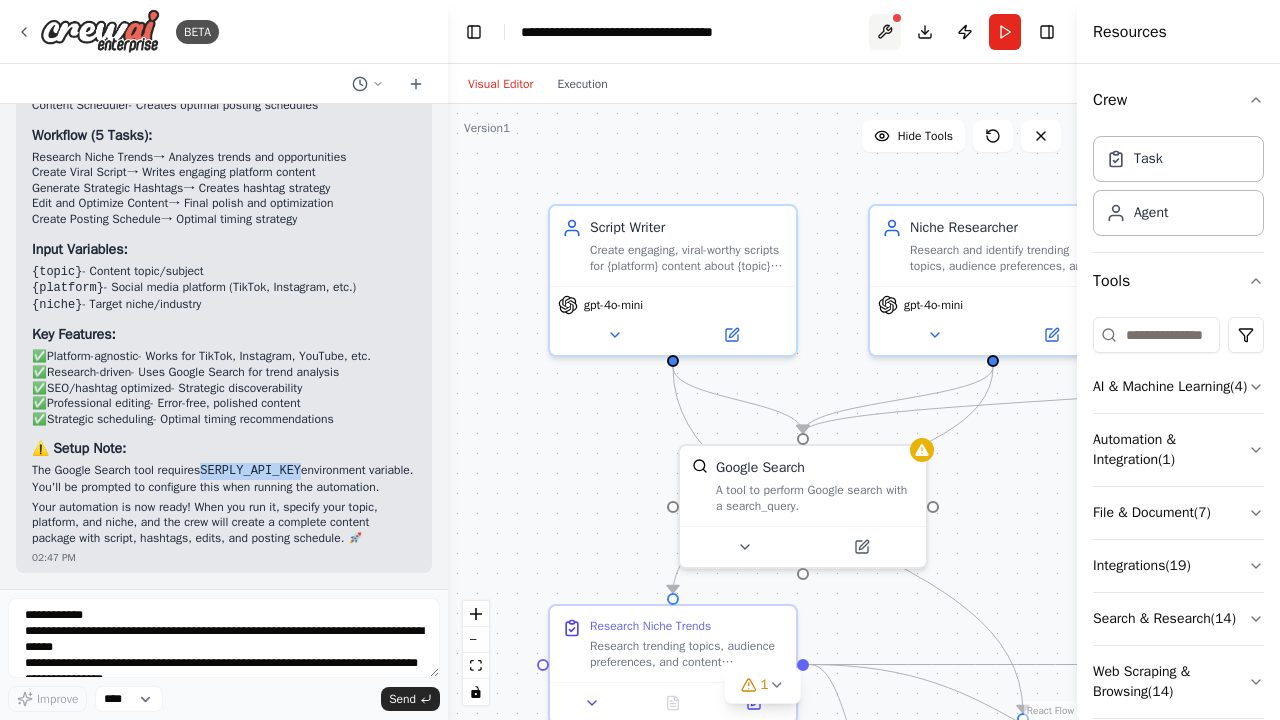 click at bounding box center [885, 32] 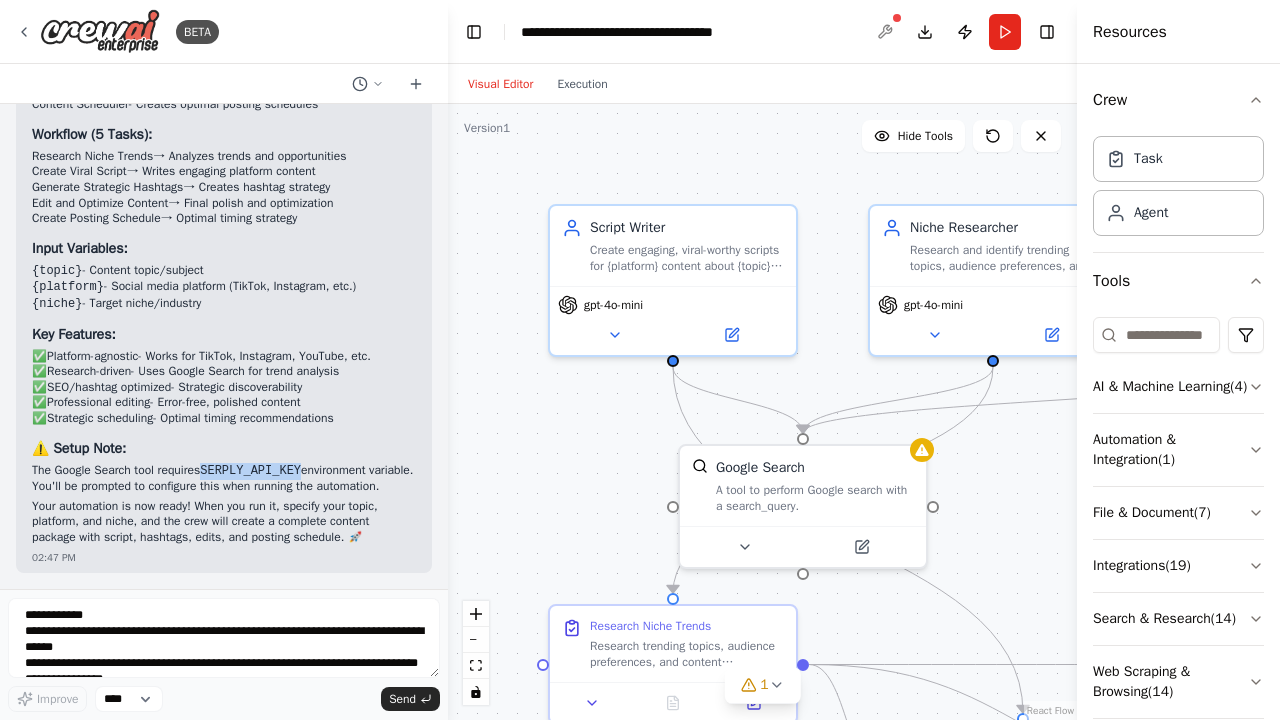 scroll, scrollTop: 4578, scrollLeft: 0, axis: vertical 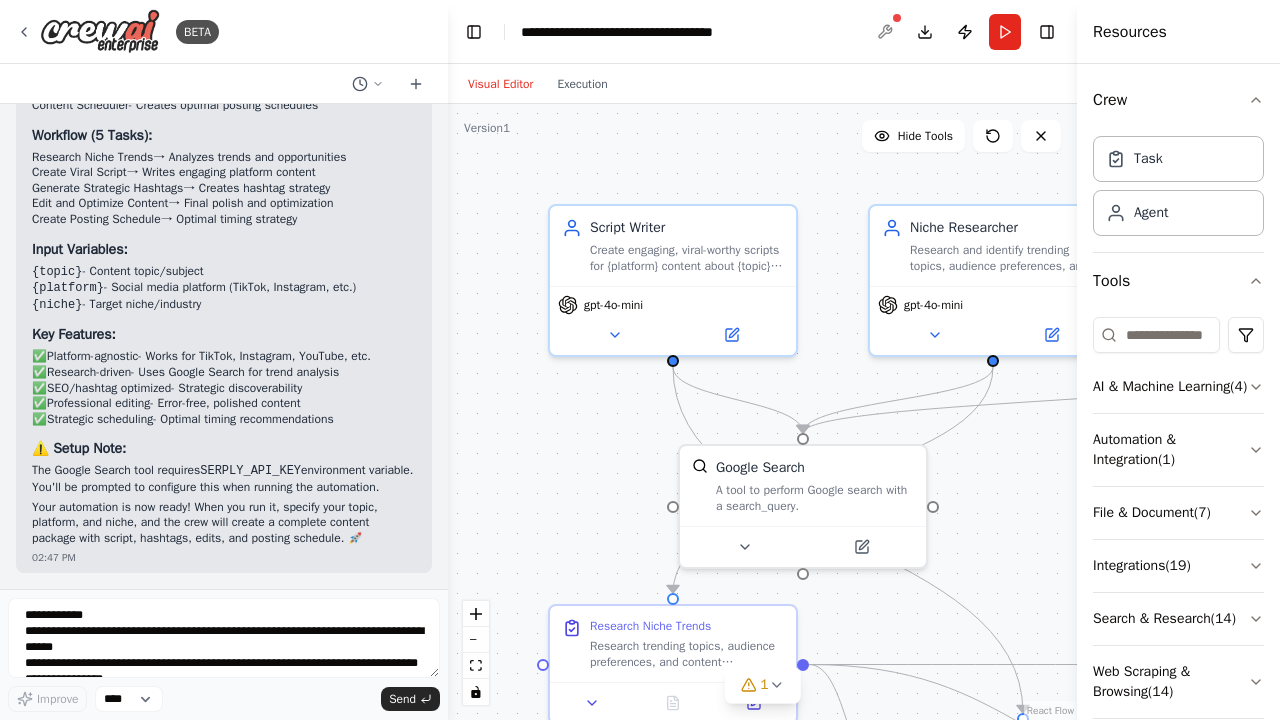 click at bounding box center [885, 32] 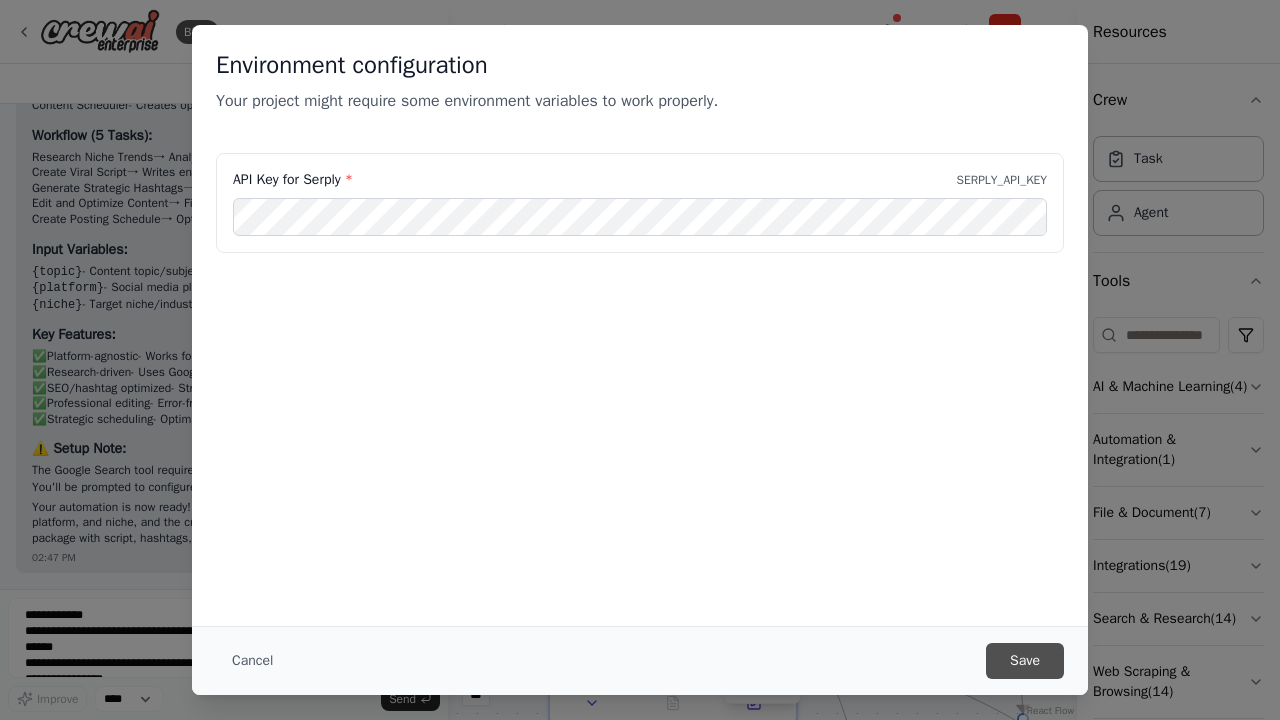 click on "Save" at bounding box center (1025, 661) 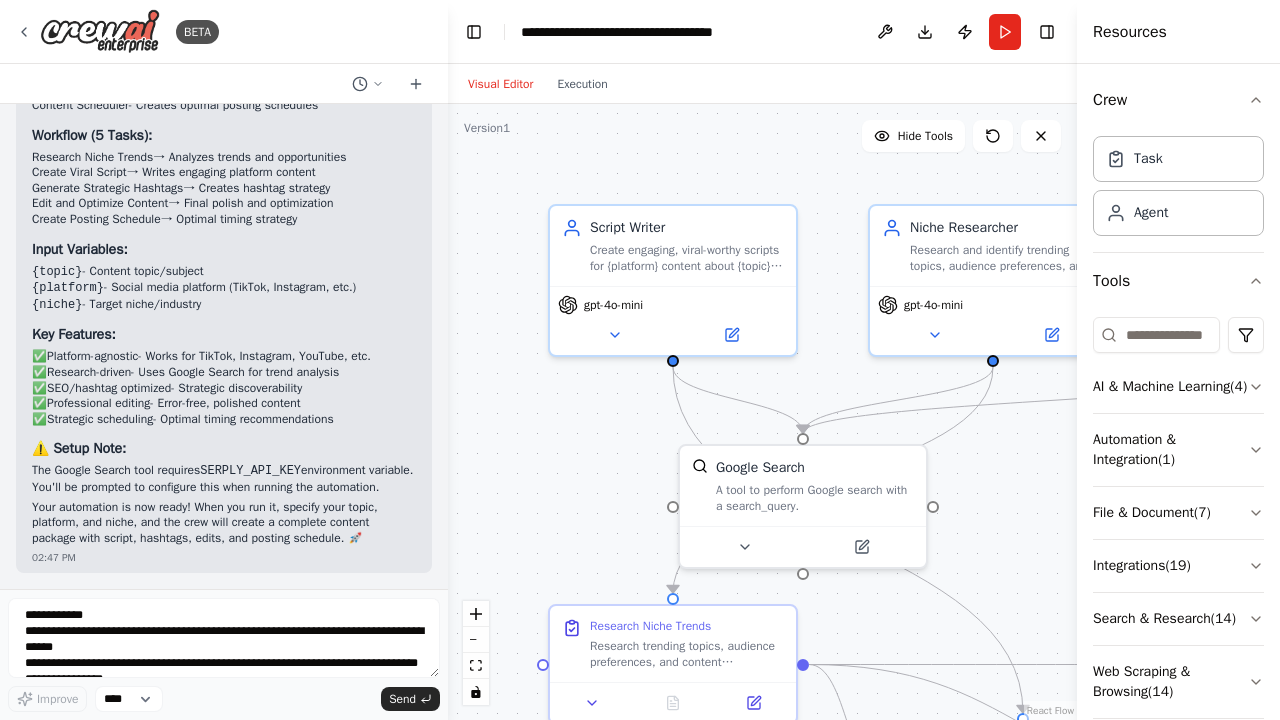 drag, startPoint x: 1088, startPoint y: 44, endPoint x: 1211, endPoint y: 47, distance: 123.03658 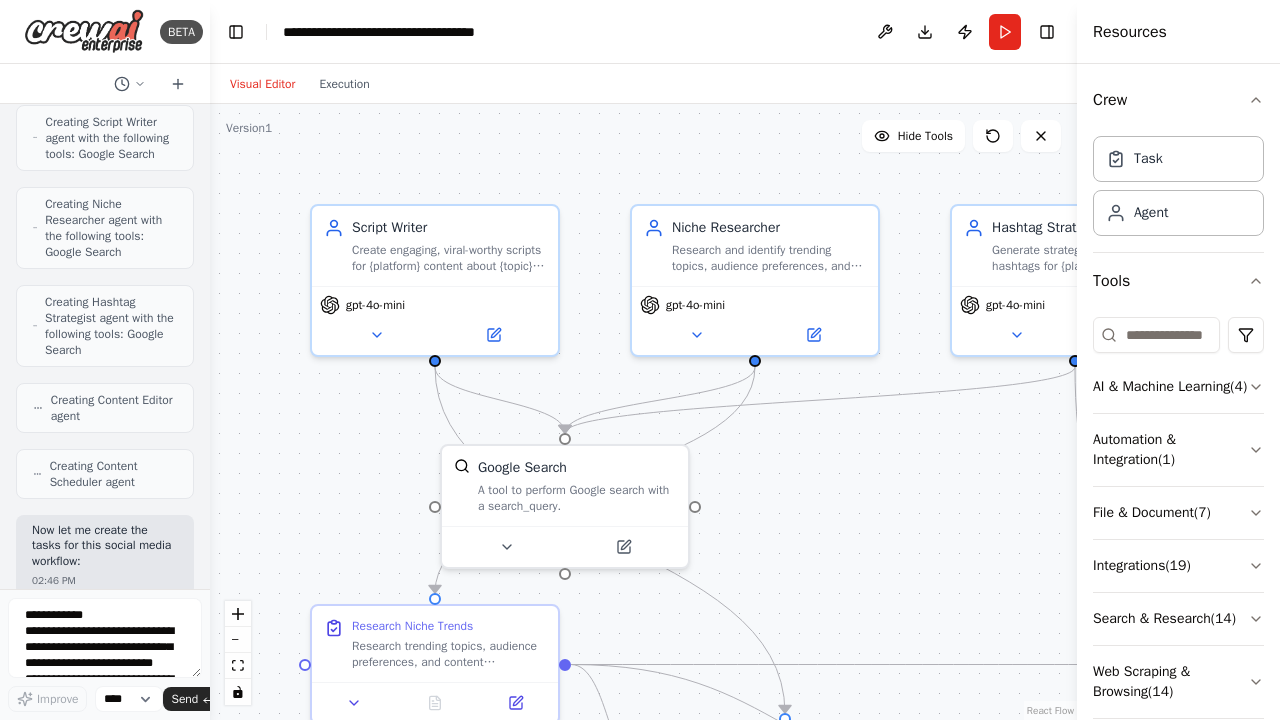 drag, startPoint x: 446, startPoint y: 76, endPoint x: 0, endPoint y: 150, distance: 452.09732 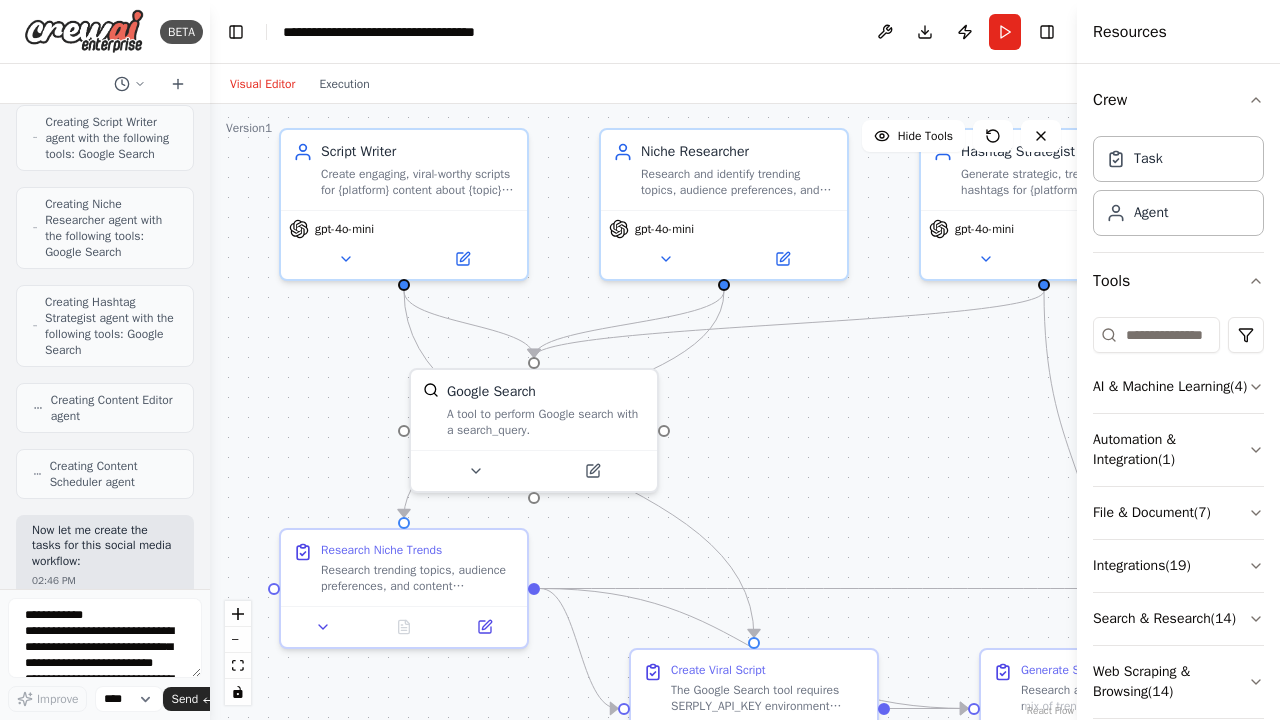 drag, startPoint x: 314, startPoint y: 423, endPoint x: 286, endPoint y: 344, distance: 83.81527 